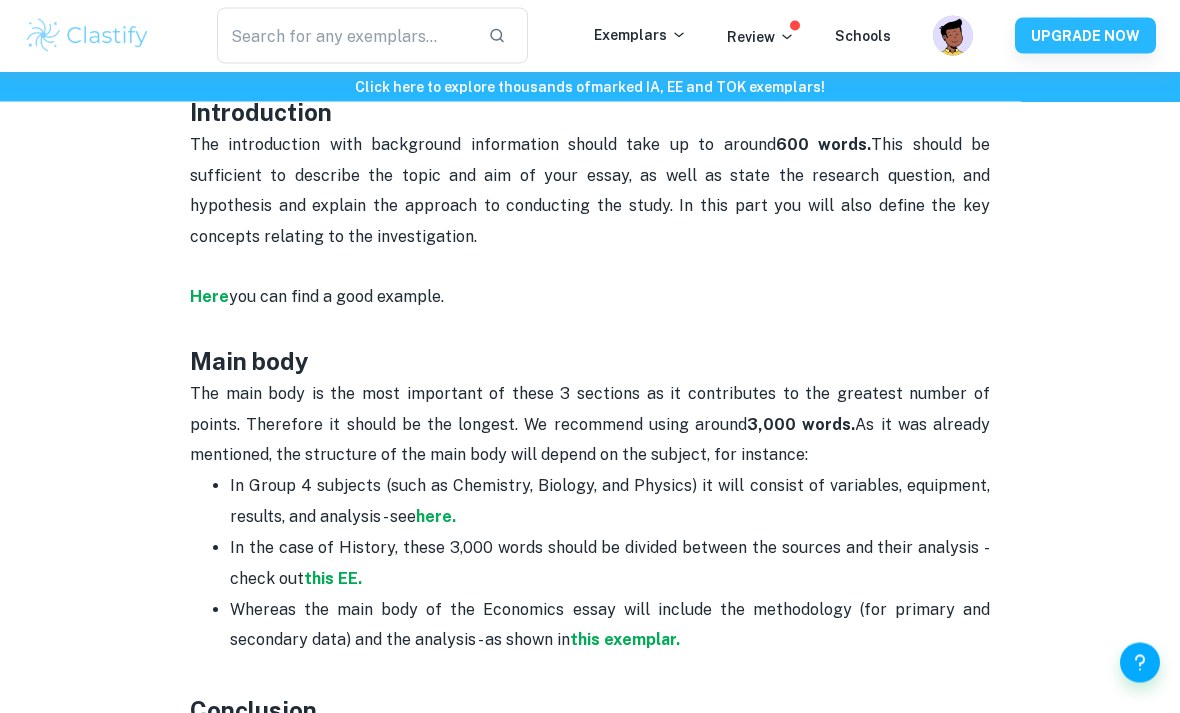 scroll, scrollTop: 1099, scrollLeft: 0, axis: vertical 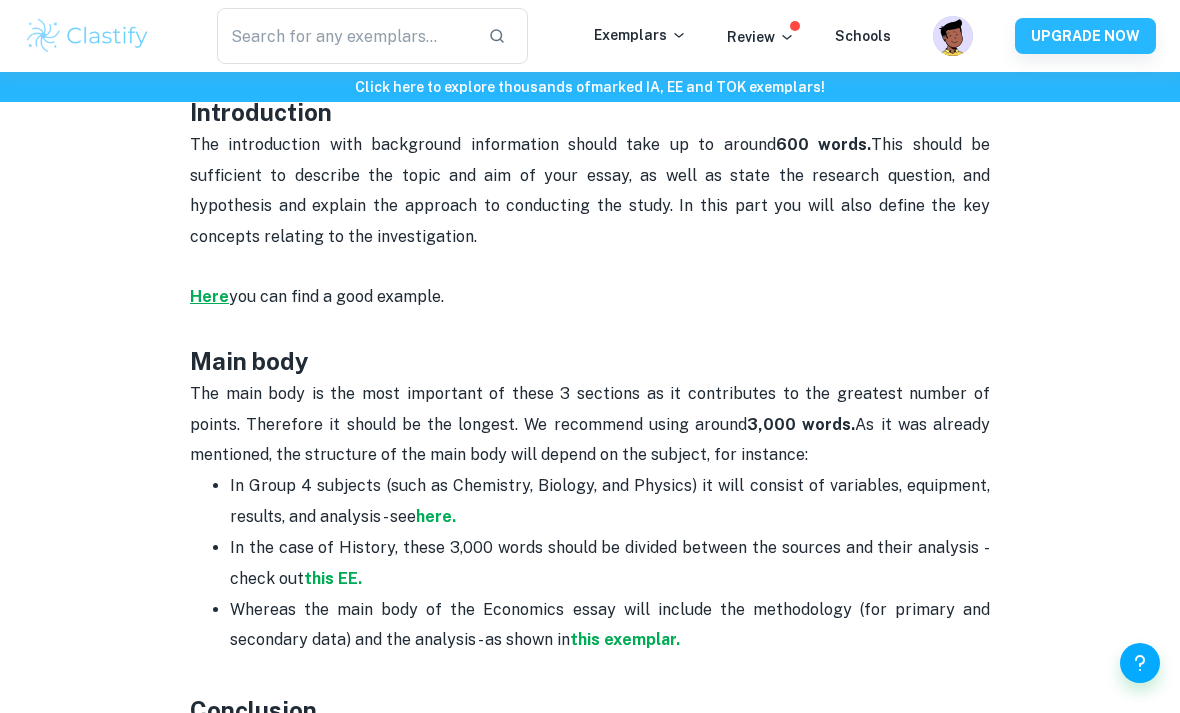 click on "Here" at bounding box center (209, 296) 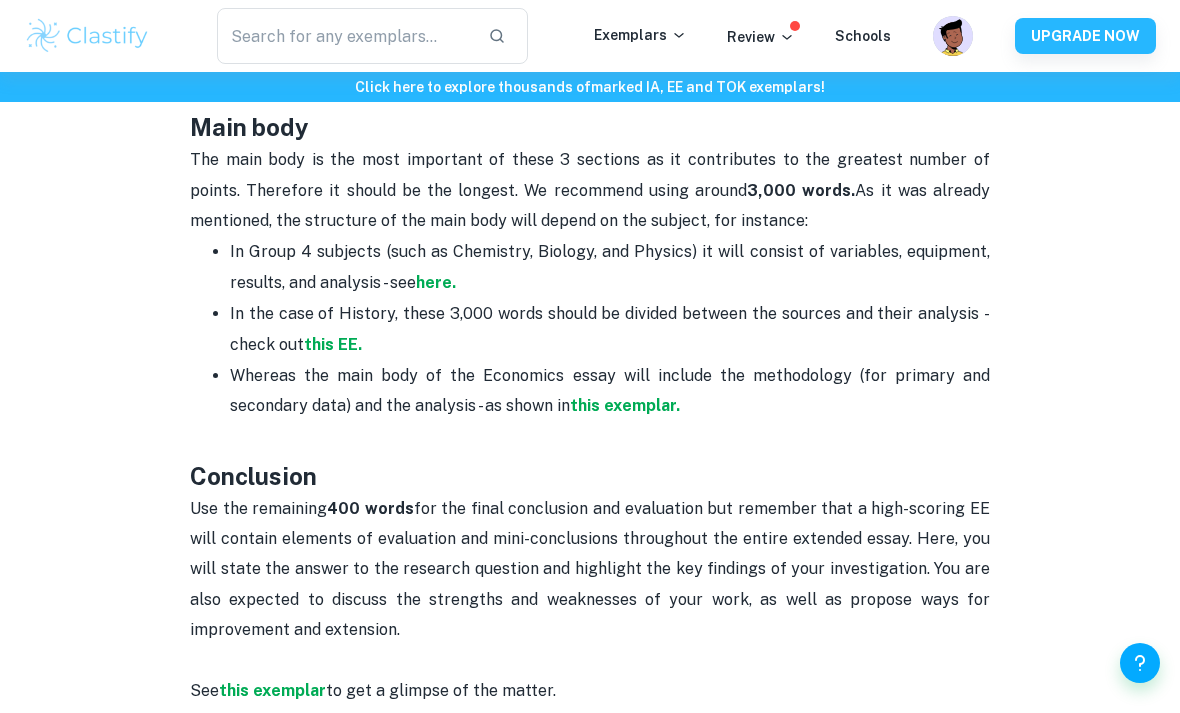 scroll, scrollTop: 692, scrollLeft: 0, axis: vertical 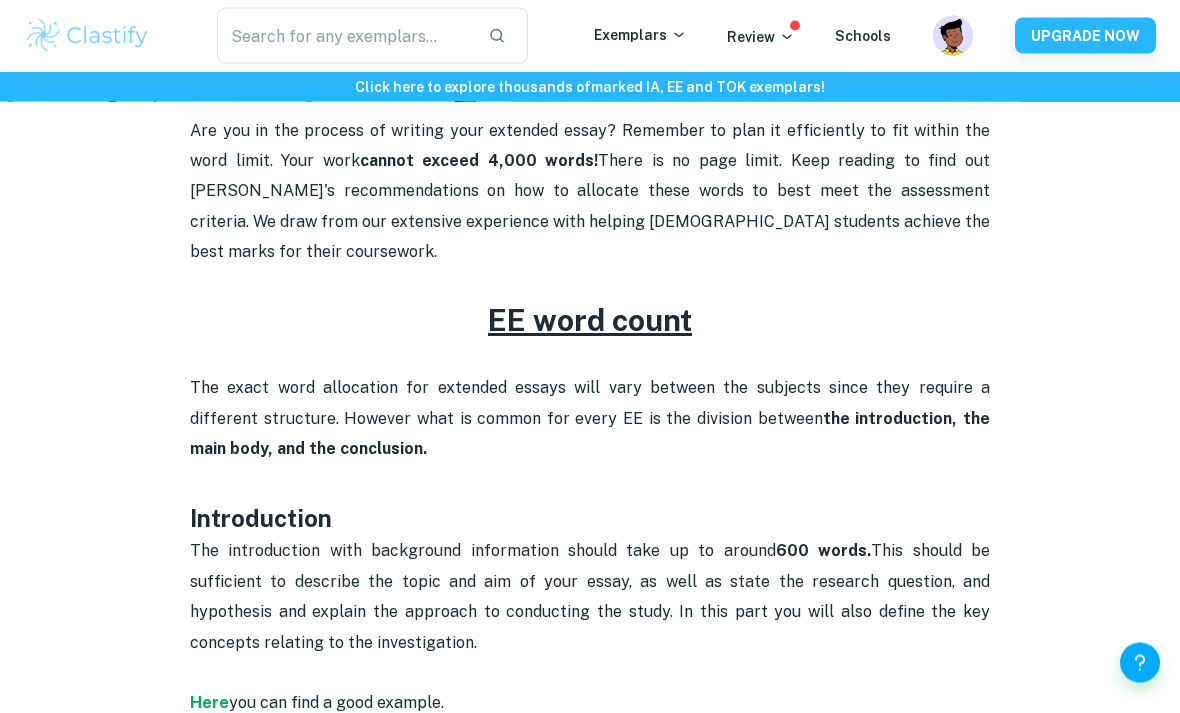drag, startPoint x: 632, startPoint y: 2, endPoint x: -1, endPoint y: -694, distance: 940.8002 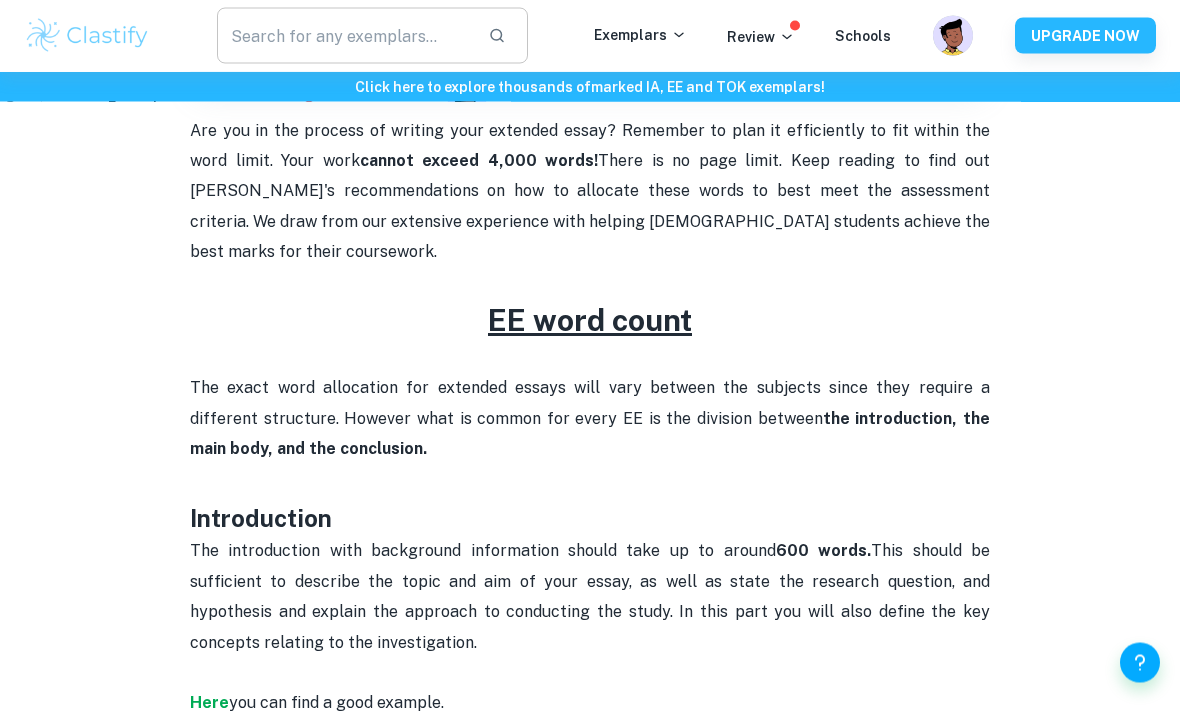 scroll, scrollTop: 693, scrollLeft: 0, axis: vertical 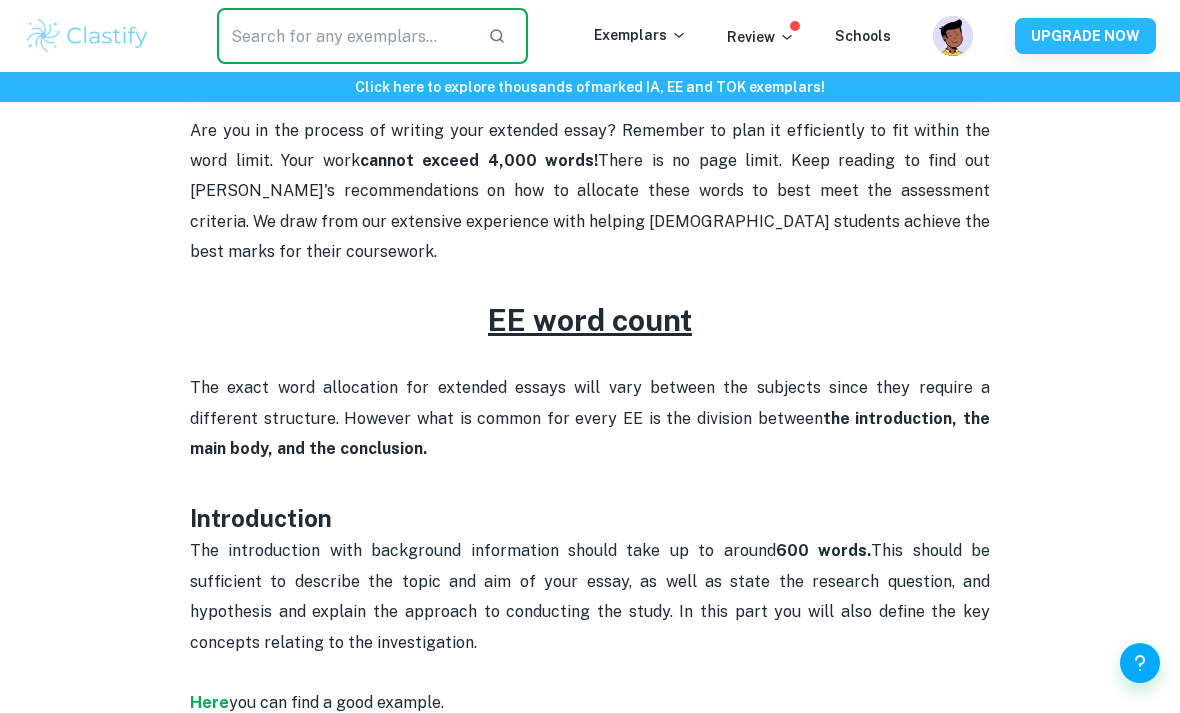 click at bounding box center (344, 36) 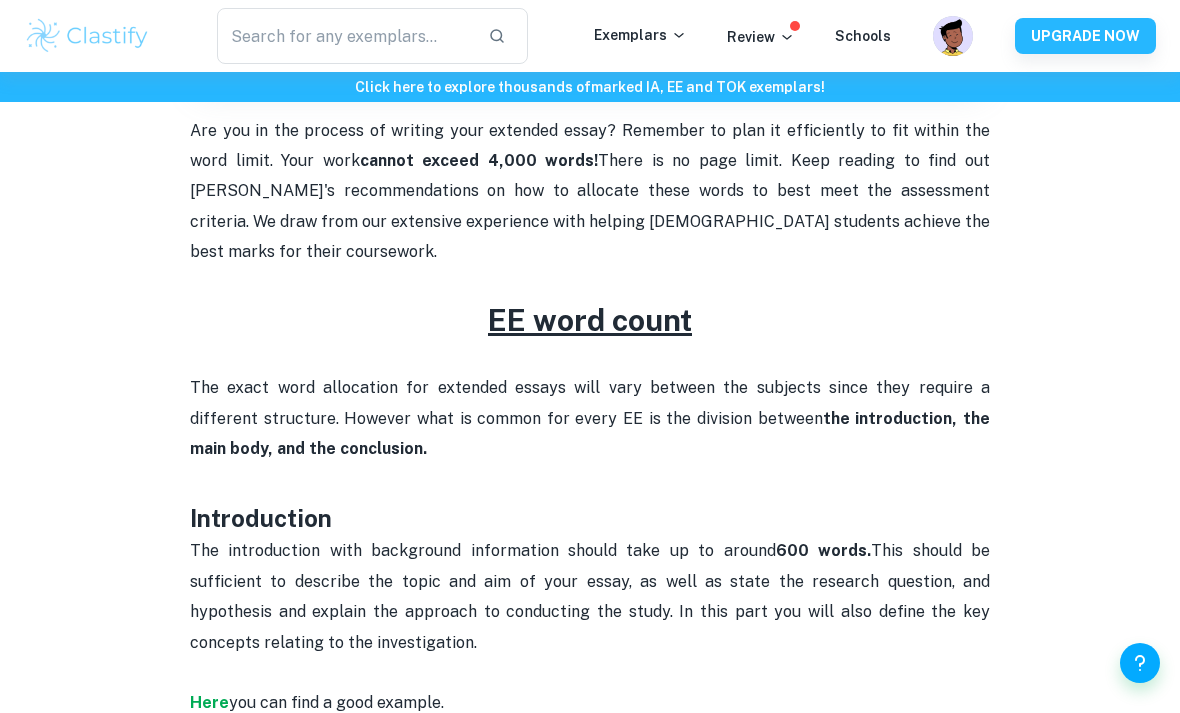 click on "​ Exemplars Review Schools UPGRADE NOW" at bounding box center [590, 36] 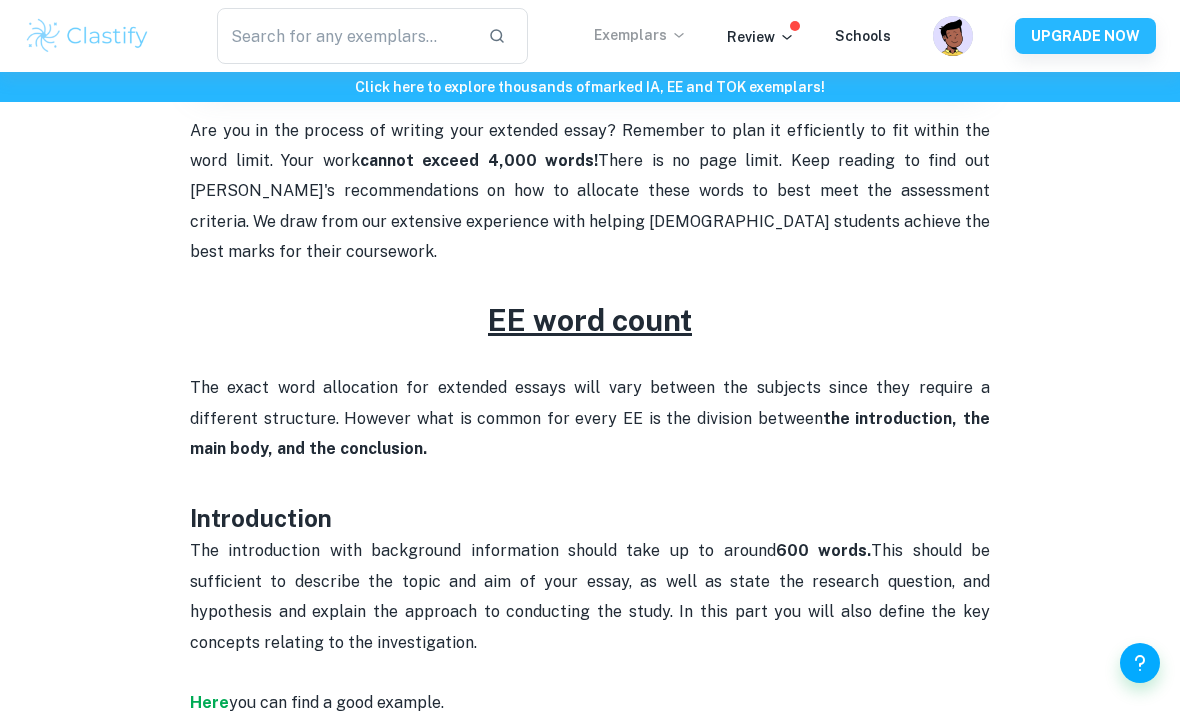 click on "Exemplars" at bounding box center [640, 35] 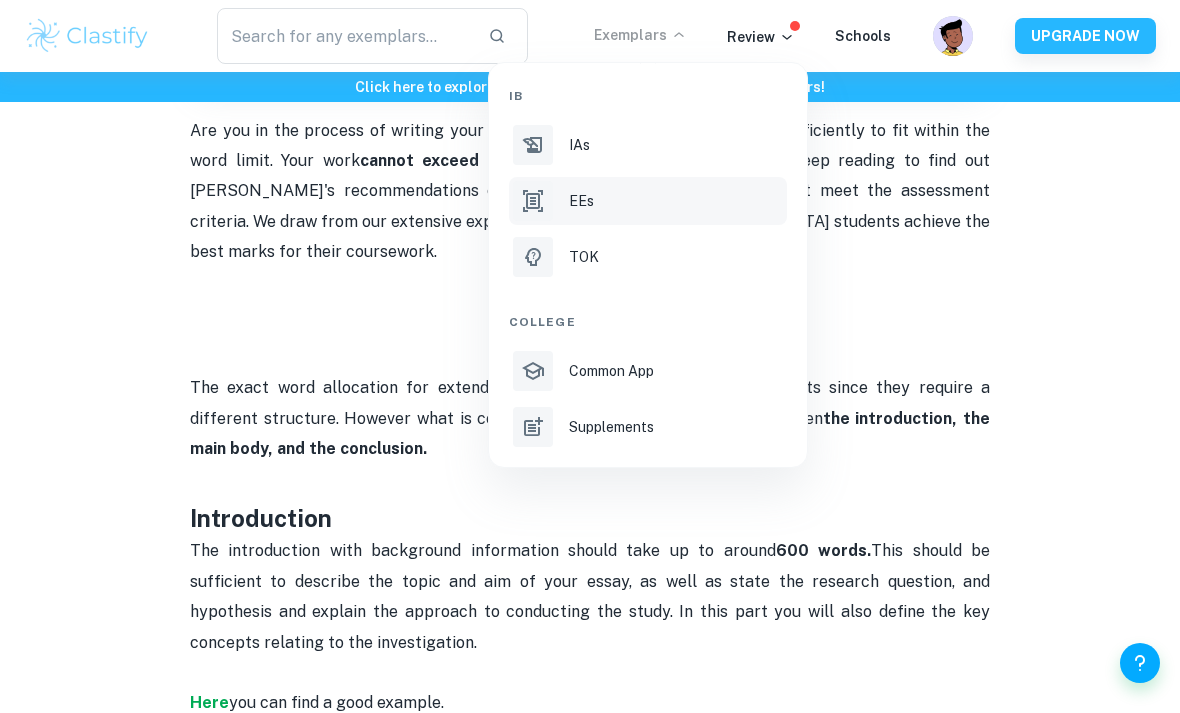 click on "EEs" at bounding box center (648, 201) 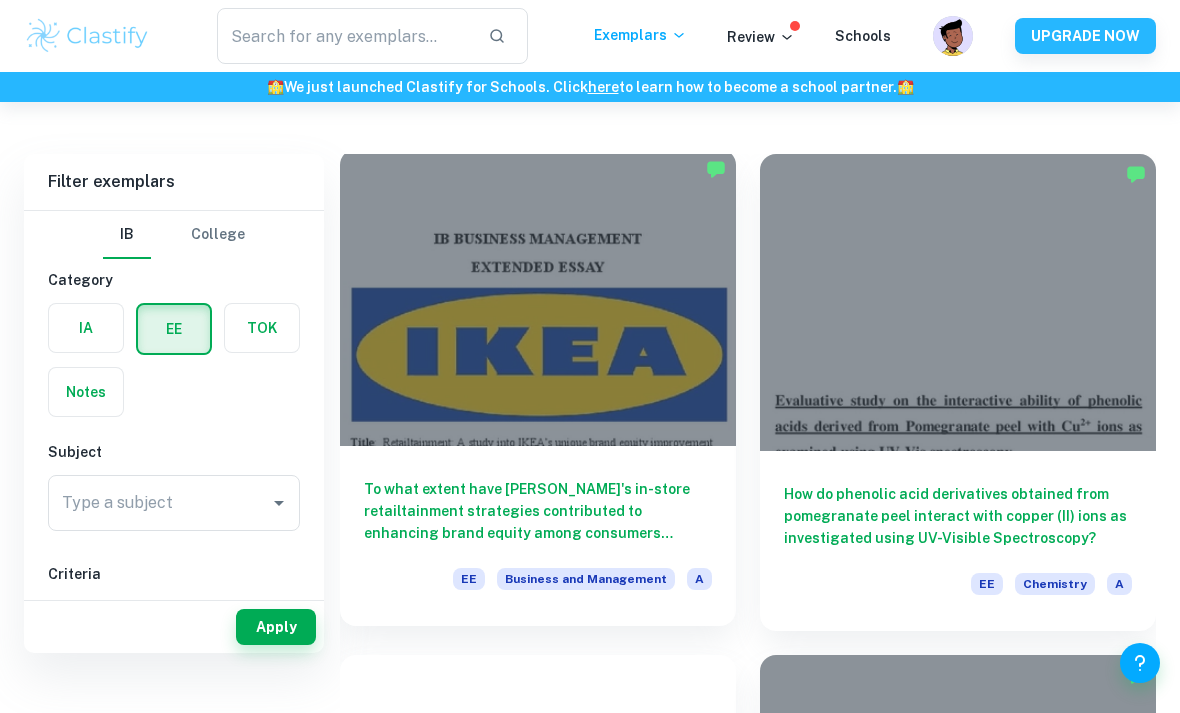 scroll, scrollTop: 124, scrollLeft: 0, axis: vertical 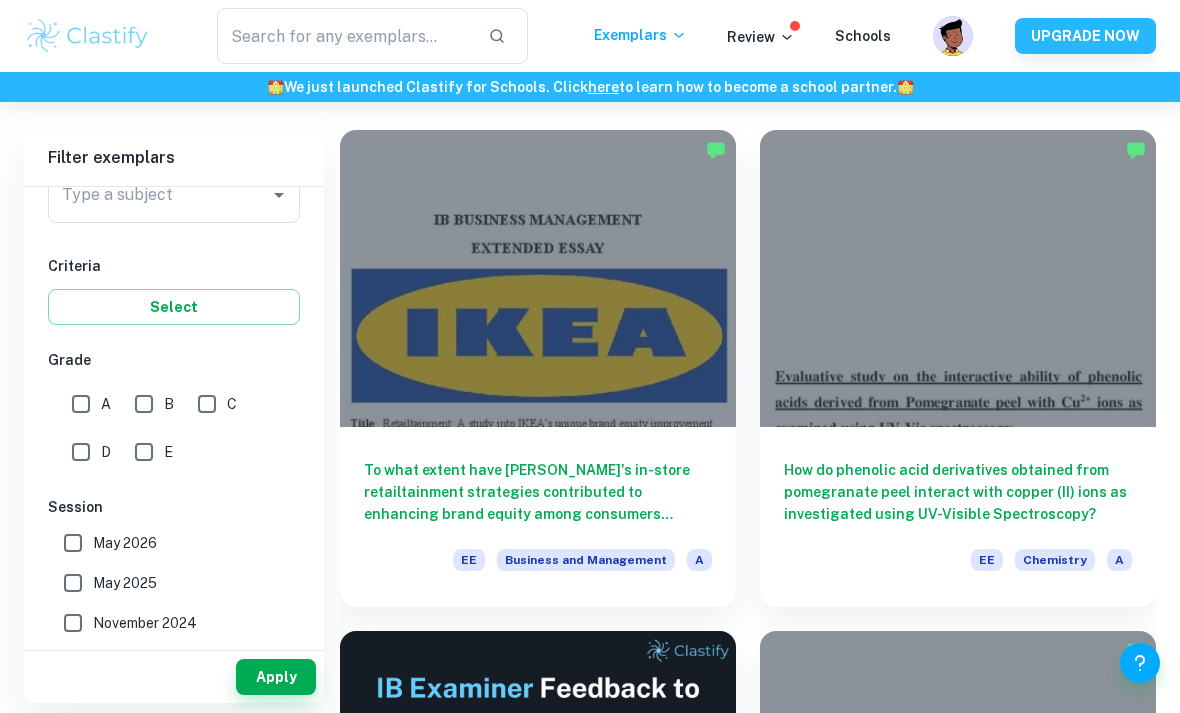 click on "A" at bounding box center (81, 404) 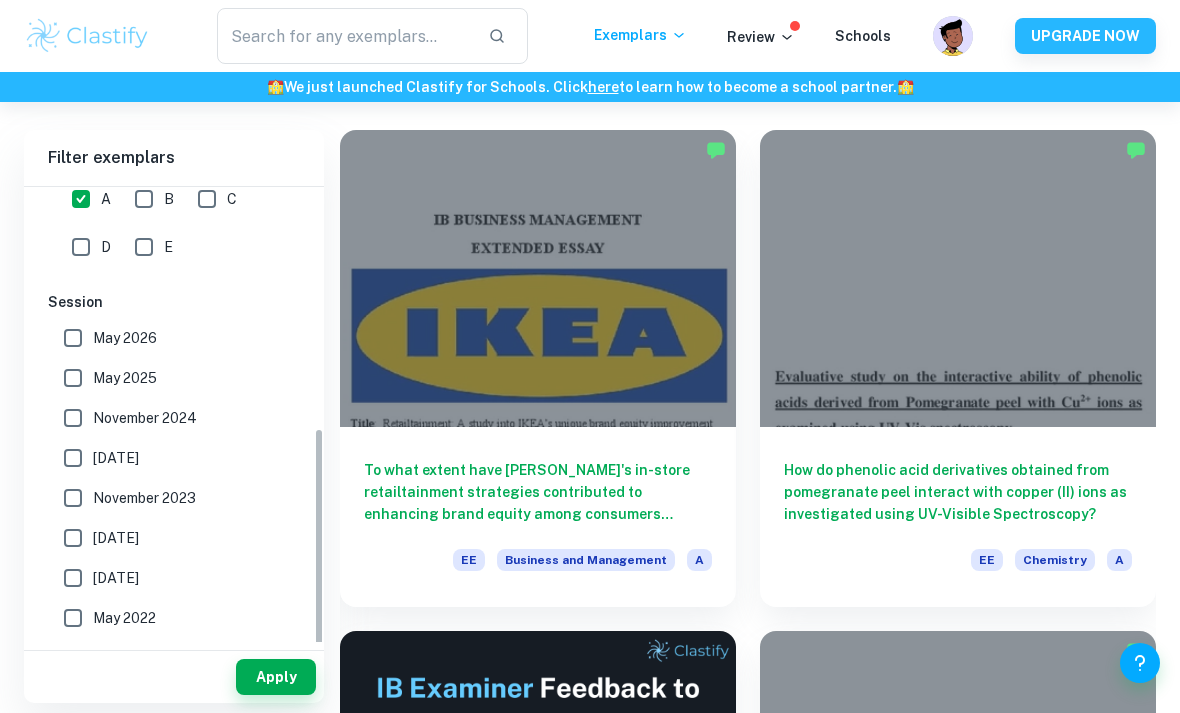 scroll, scrollTop: 501, scrollLeft: 0, axis: vertical 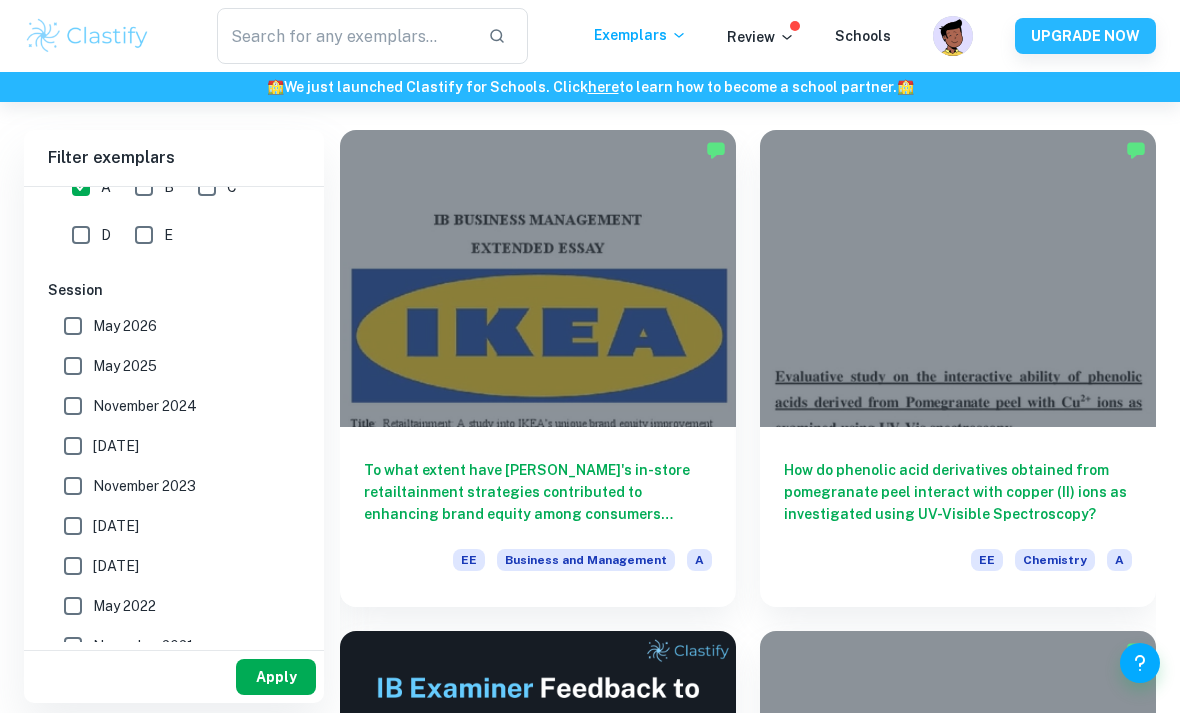 click on "Apply" at bounding box center [276, 677] 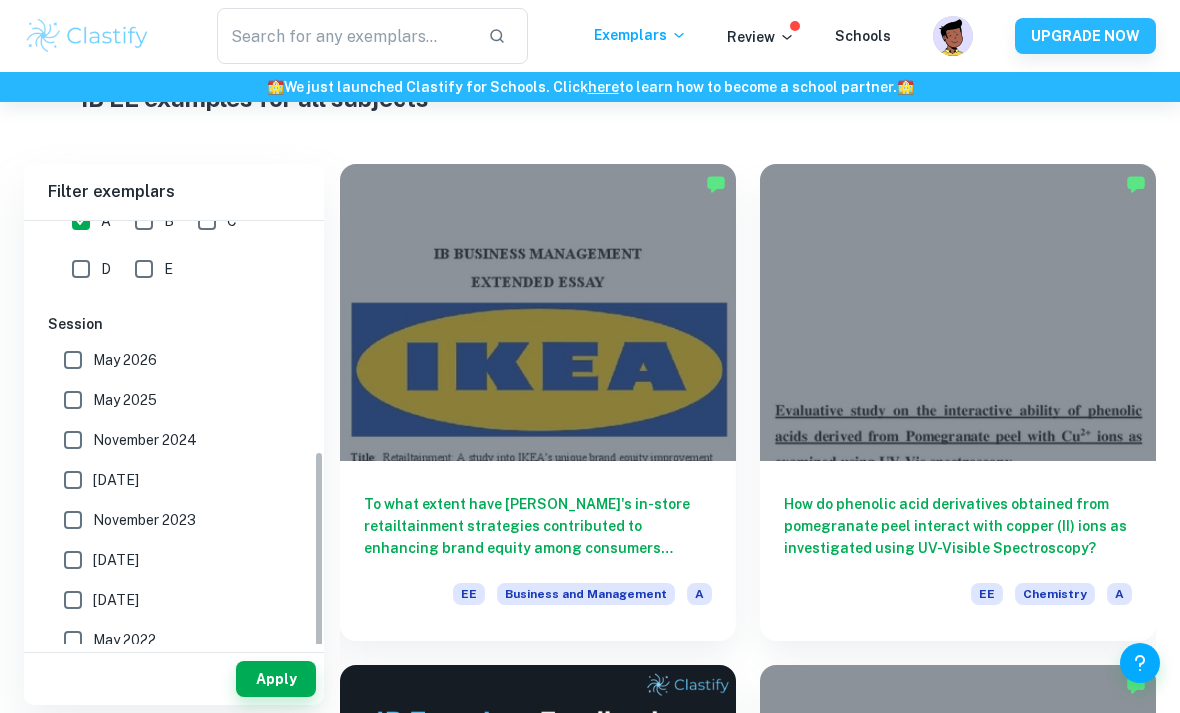 scroll, scrollTop: 93, scrollLeft: 0, axis: vertical 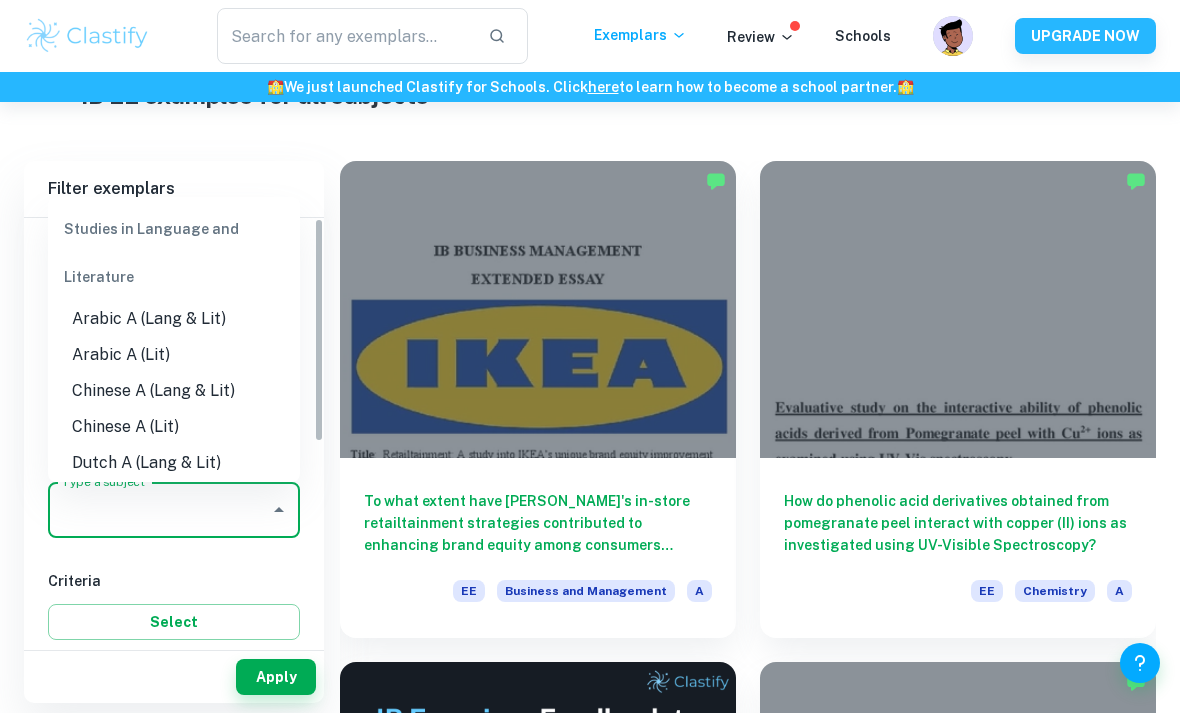 click on "Type a subject" at bounding box center [159, 510] 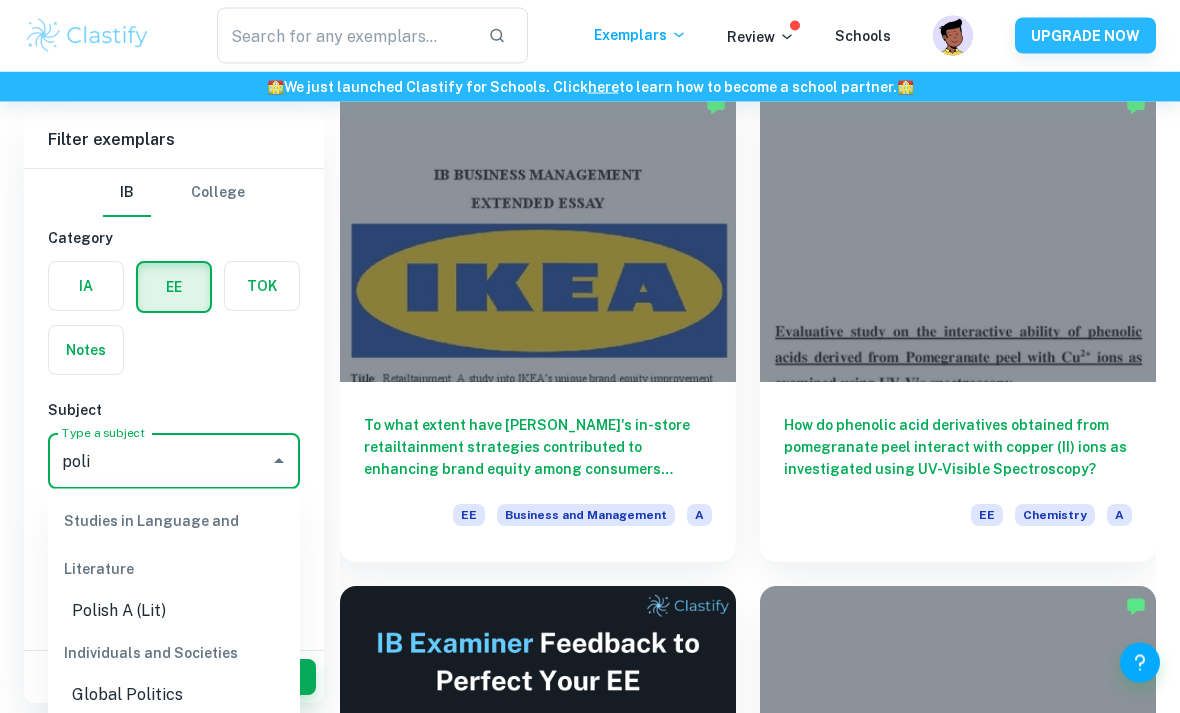 click on "Global Politics" at bounding box center (174, 696) 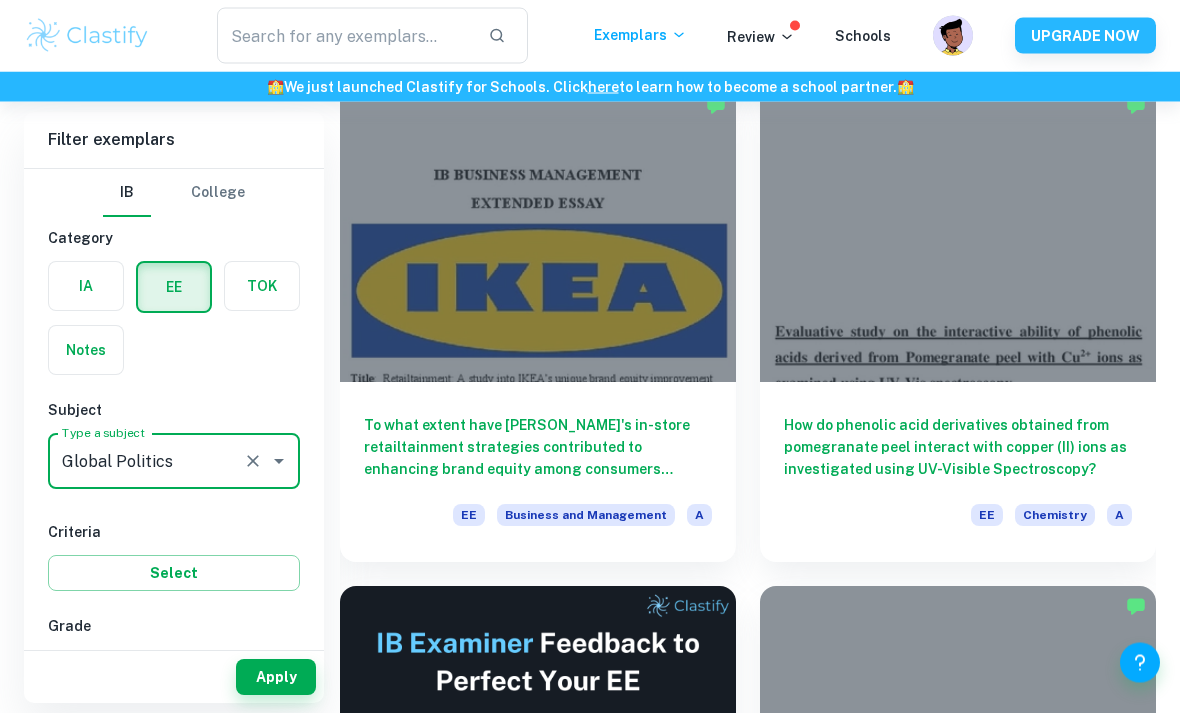 scroll, scrollTop: 169, scrollLeft: 0, axis: vertical 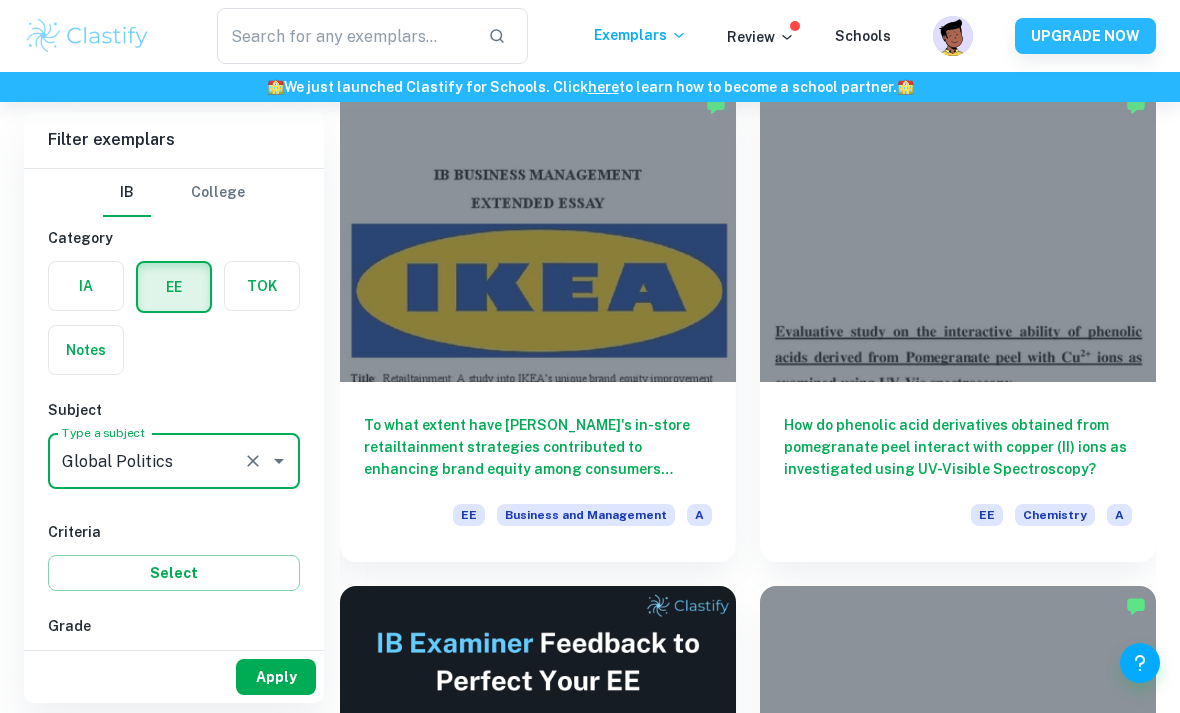 click on "Apply" at bounding box center (276, 677) 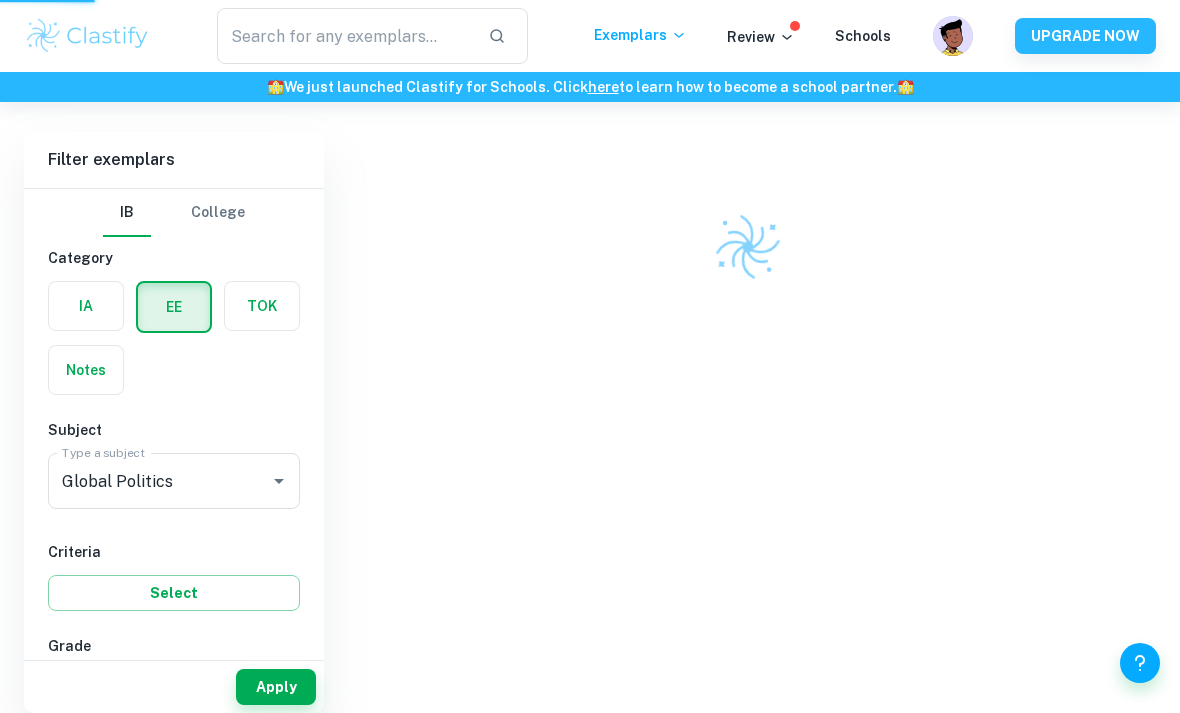 scroll, scrollTop: 122, scrollLeft: 0, axis: vertical 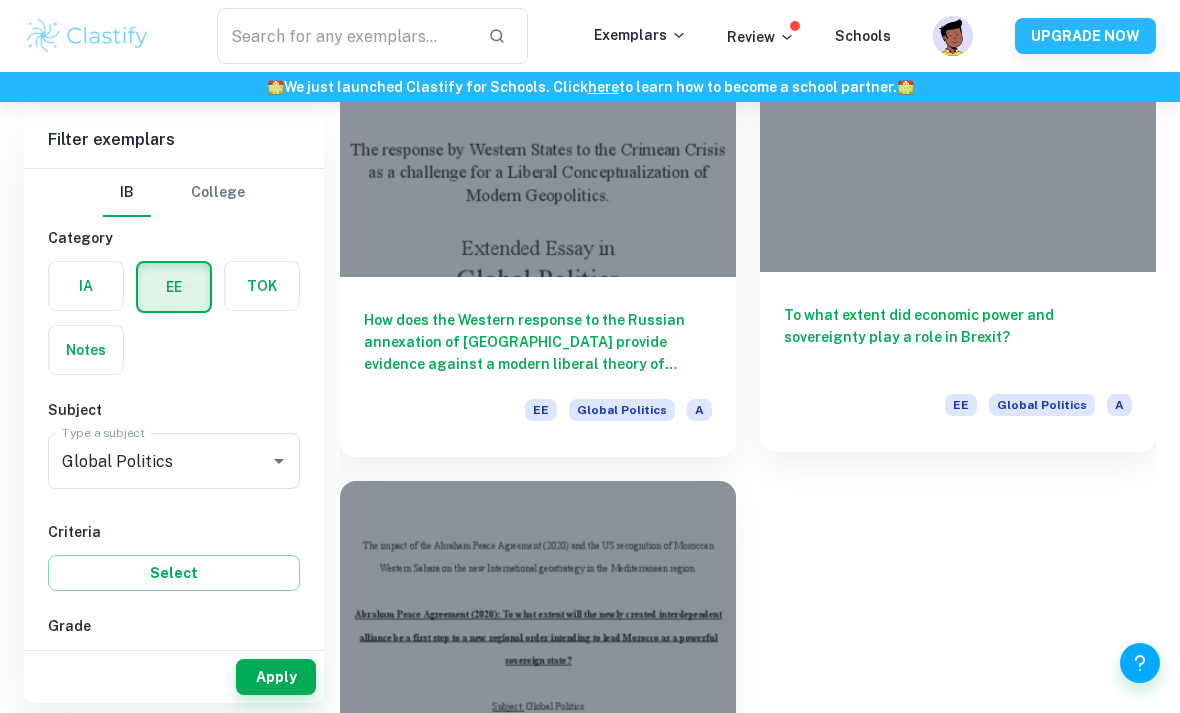 click on "To what extent did economic power and sovereignty play a role in Brexit? EE Global Politics A" at bounding box center [958, 362] 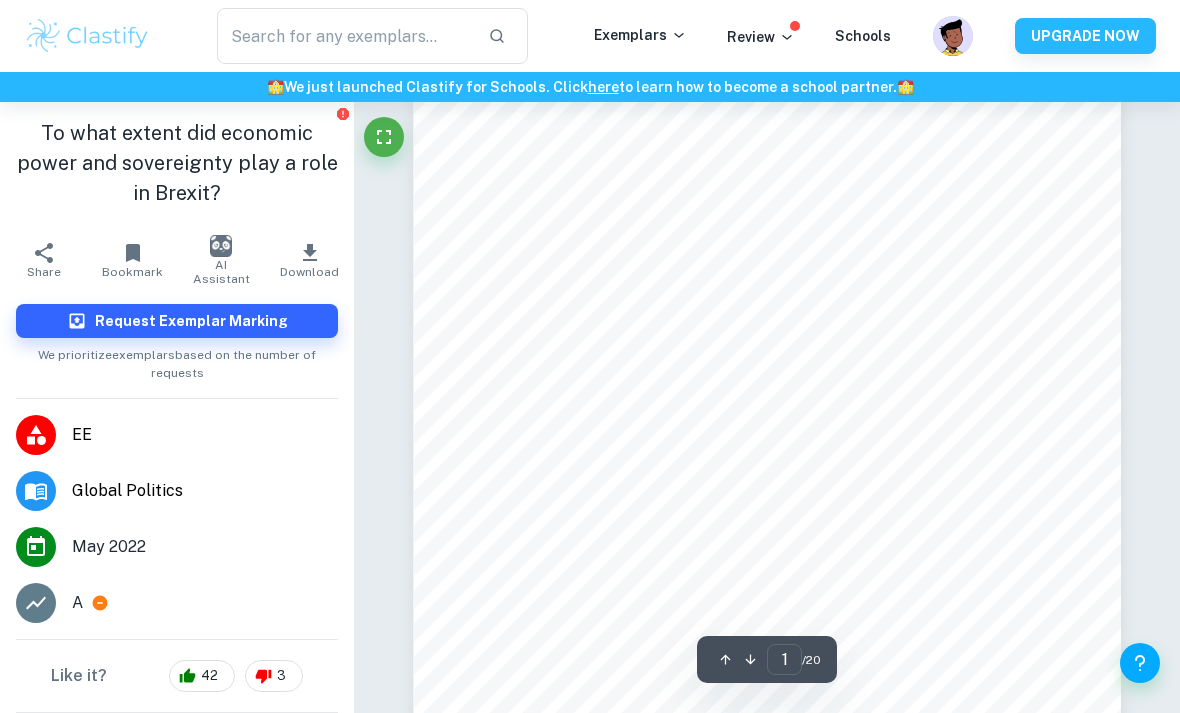 scroll, scrollTop: 64, scrollLeft: 0, axis: vertical 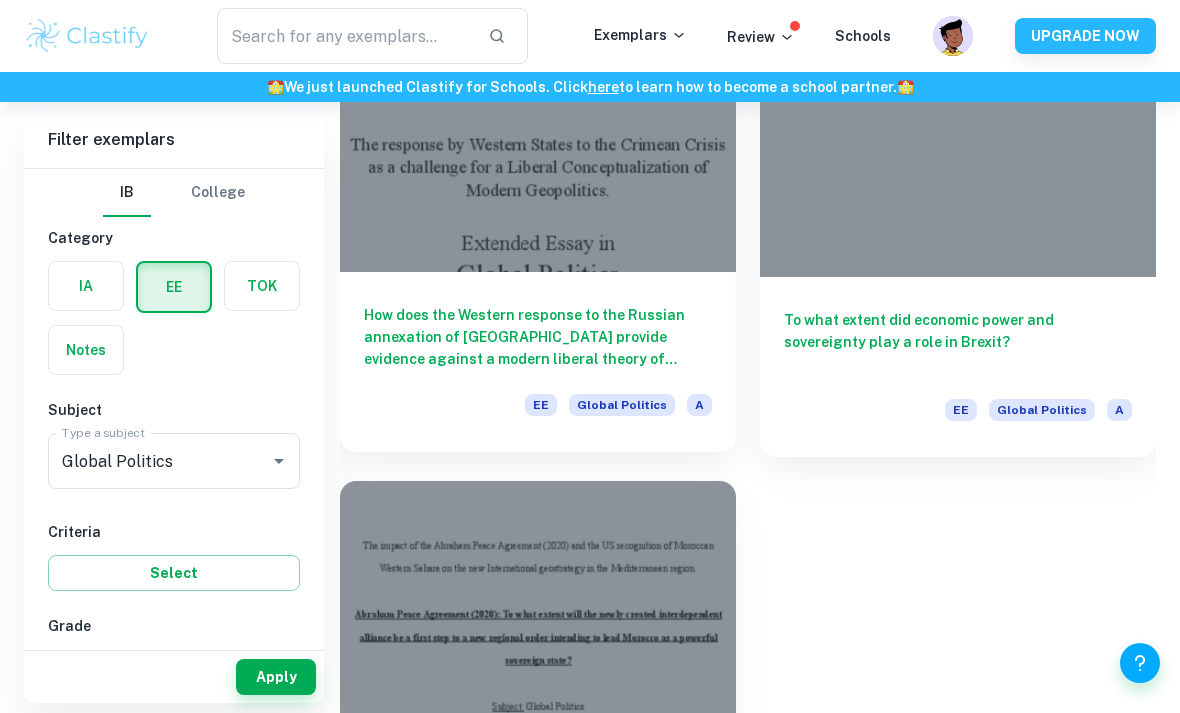 click on "How does the Western response to the Russian annexation of Crimea provide evidence against a modern liberal theory of international relations? EE Global Politics A" at bounding box center (538, 362) 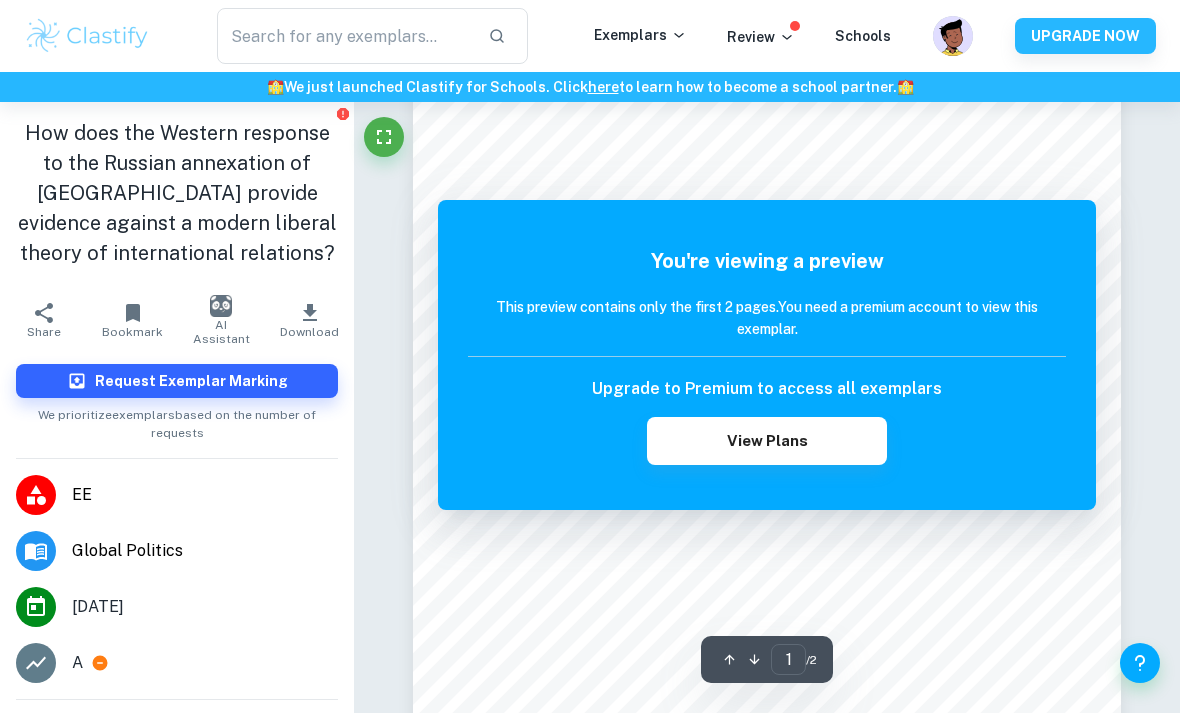 scroll, scrollTop: 64, scrollLeft: 0, axis: vertical 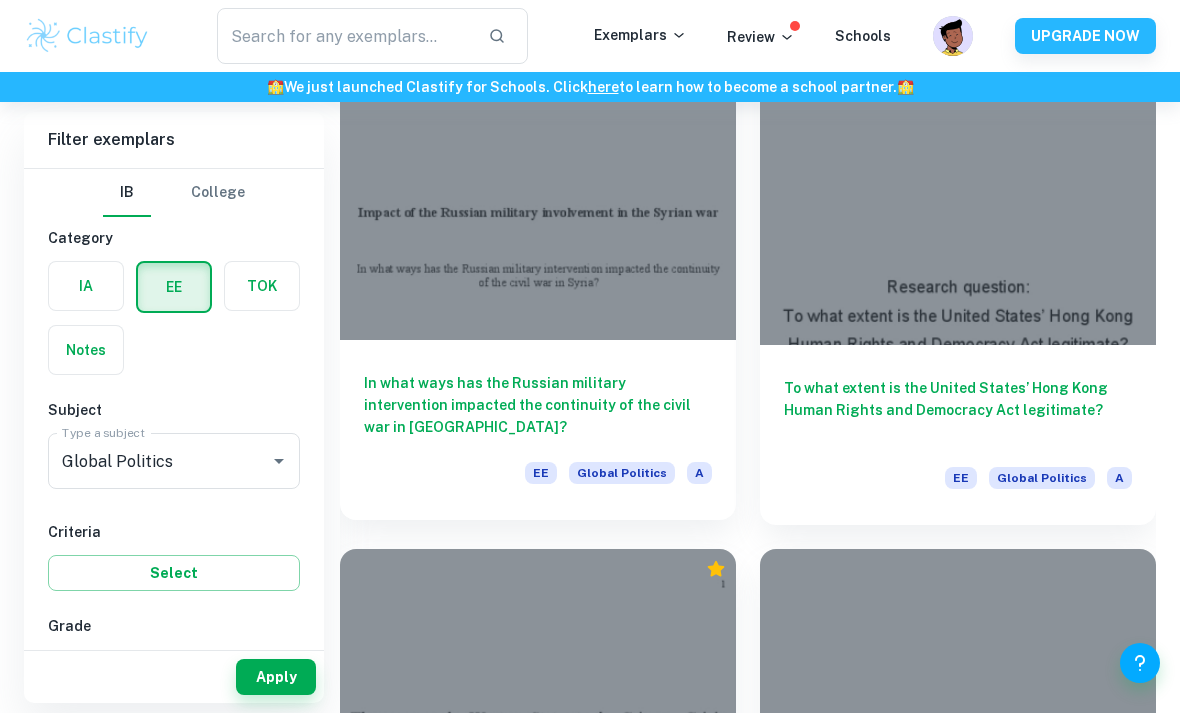 click on "In what ways has the Russian military intervention impacted the continuity of the civil war in Syria?" at bounding box center (538, 405) 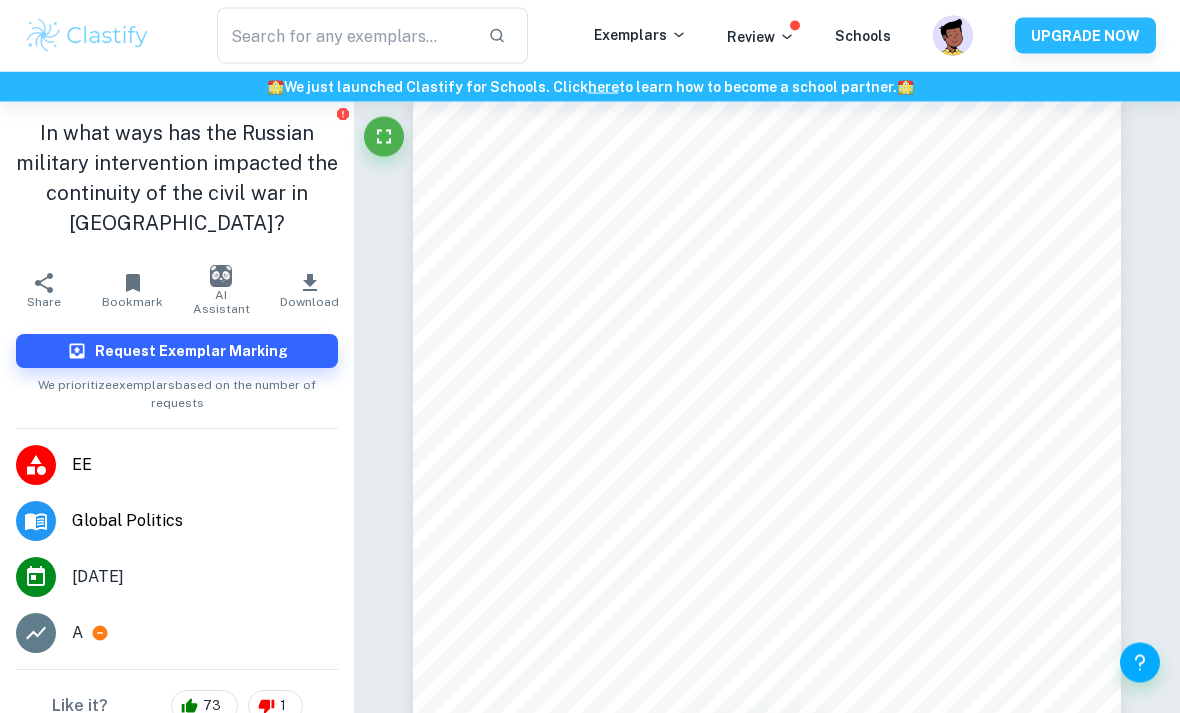 scroll, scrollTop: 3969, scrollLeft: 0, axis: vertical 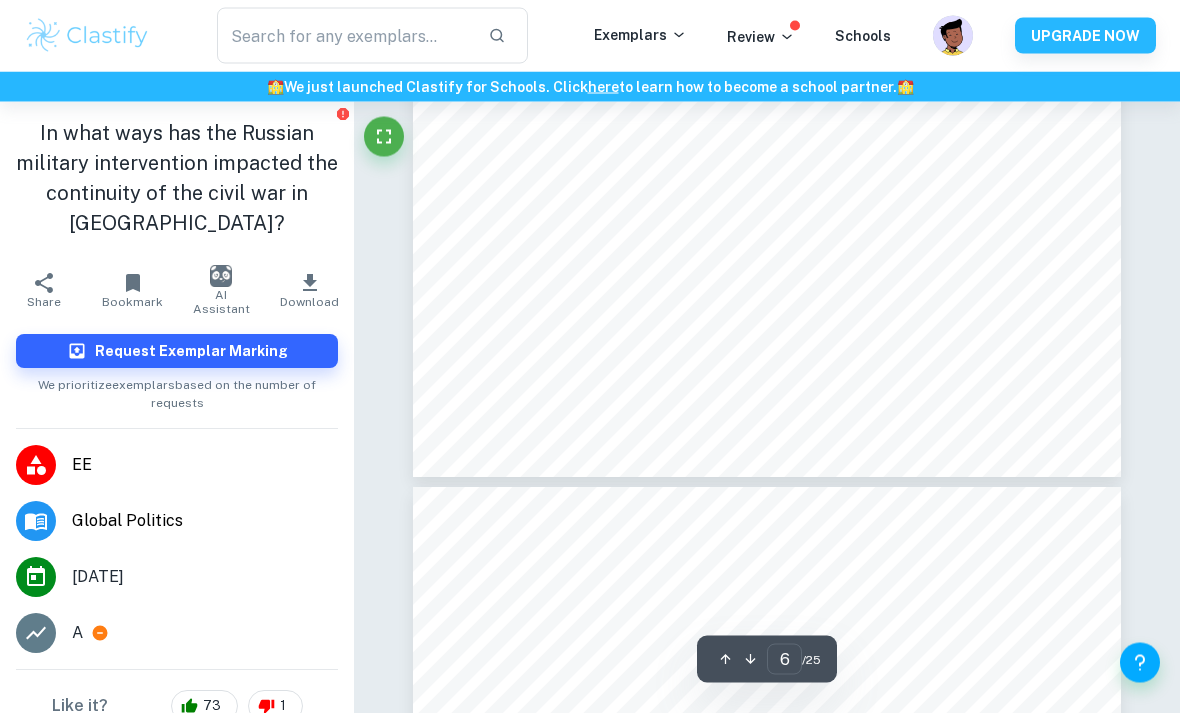 type on "5" 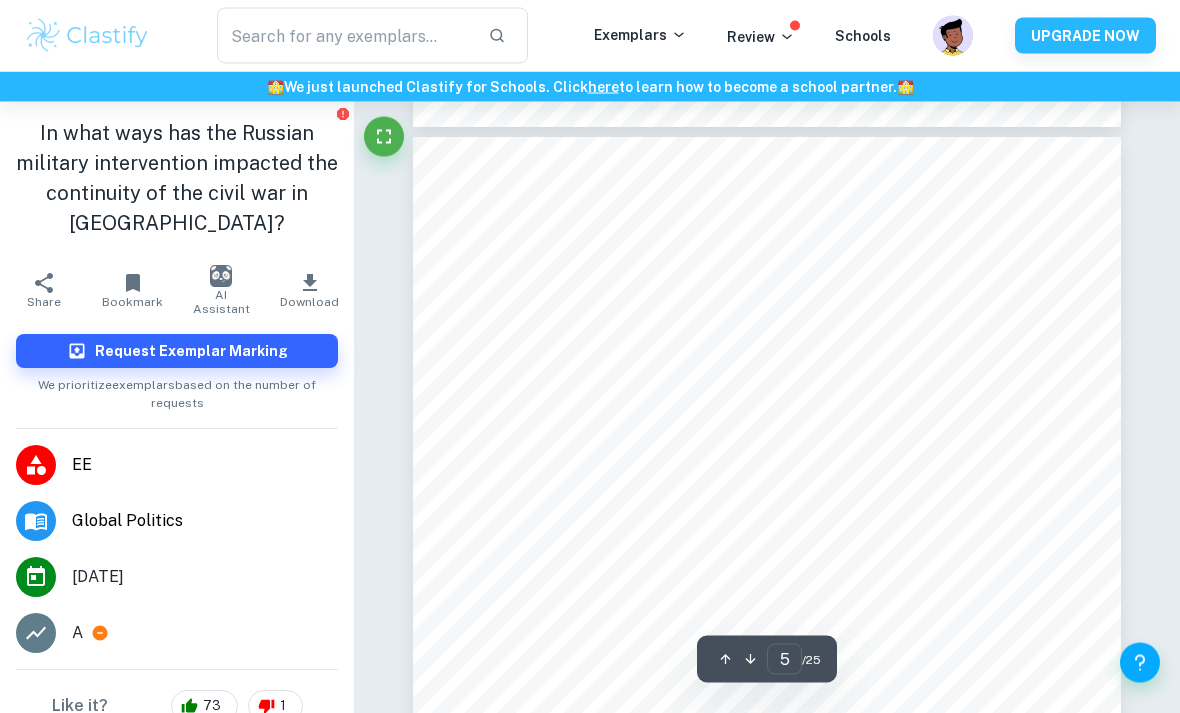 scroll, scrollTop: 3921, scrollLeft: 0, axis: vertical 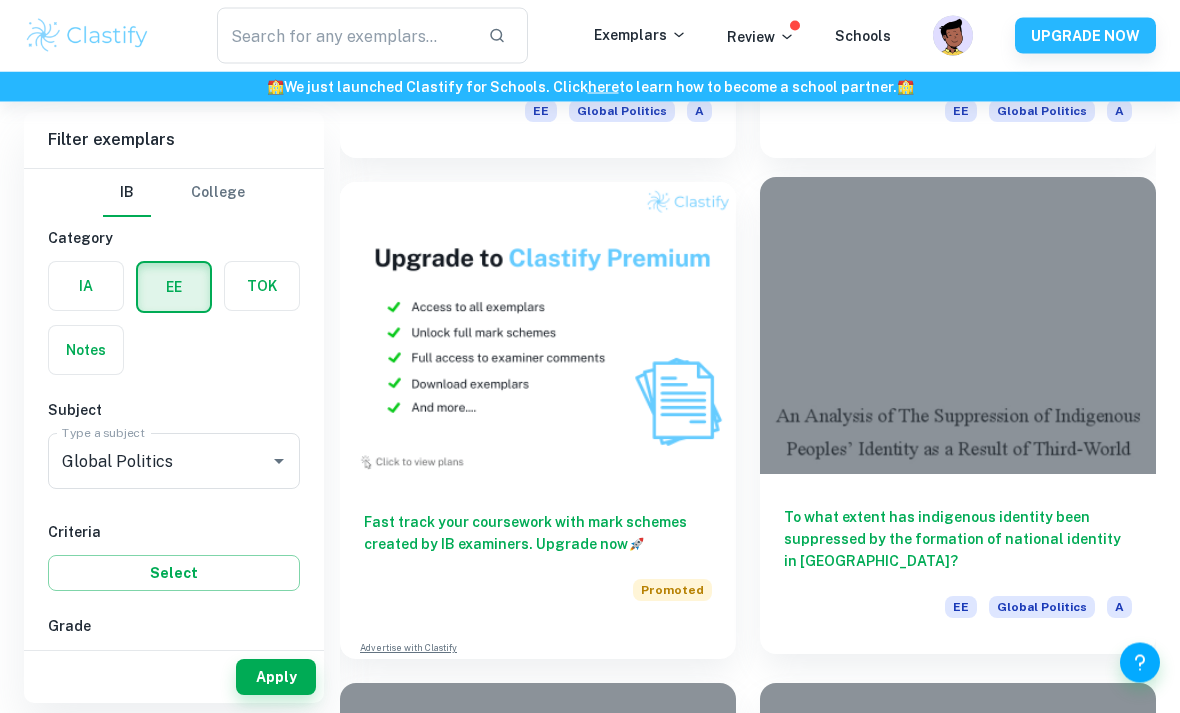 click on "To what extent has indigenous identity been suppressed by the formation of national identity in Algeria?" at bounding box center (958, 540) 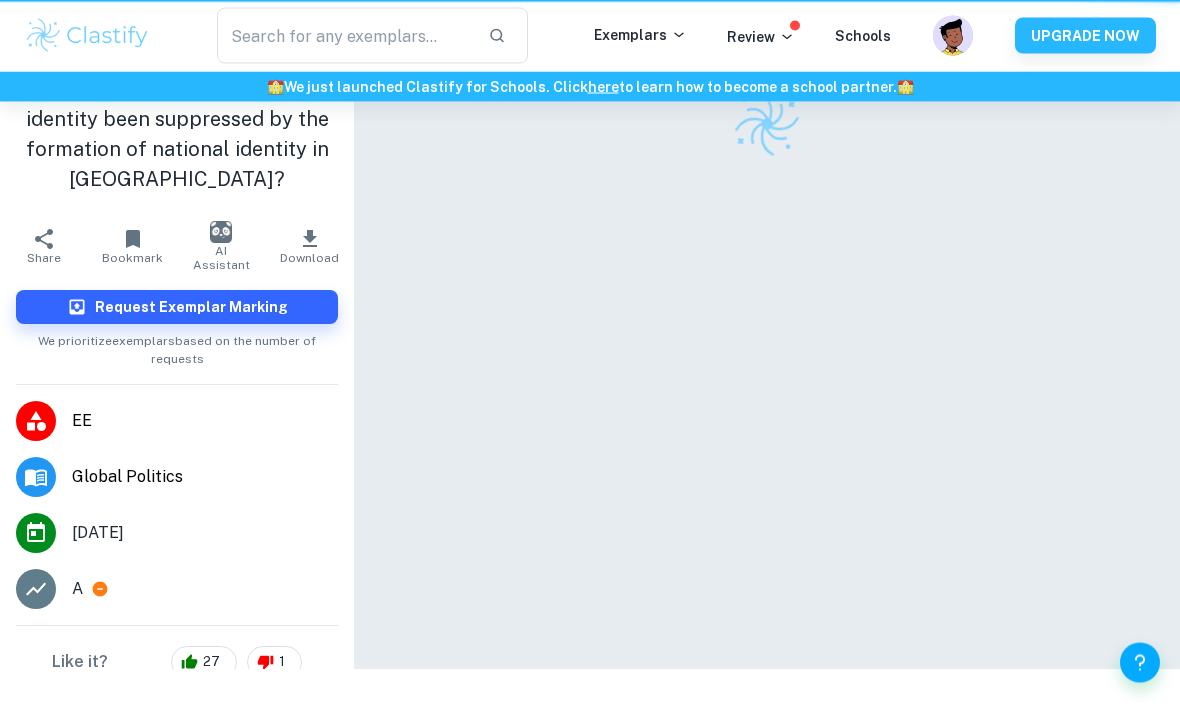 scroll, scrollTop: 0, scrollLeft: 0, axis: both 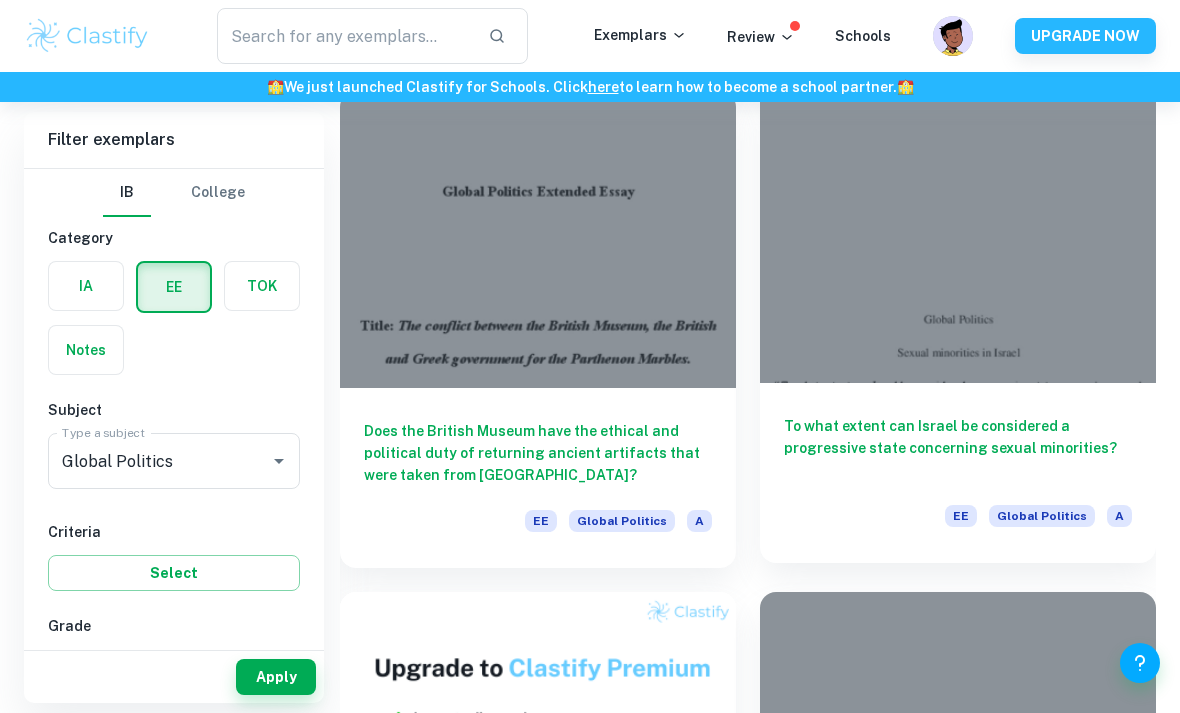 click on "To what extent can Israel be considered a progressive state concerning sexual minorities?" at bounding box center (958, 448) 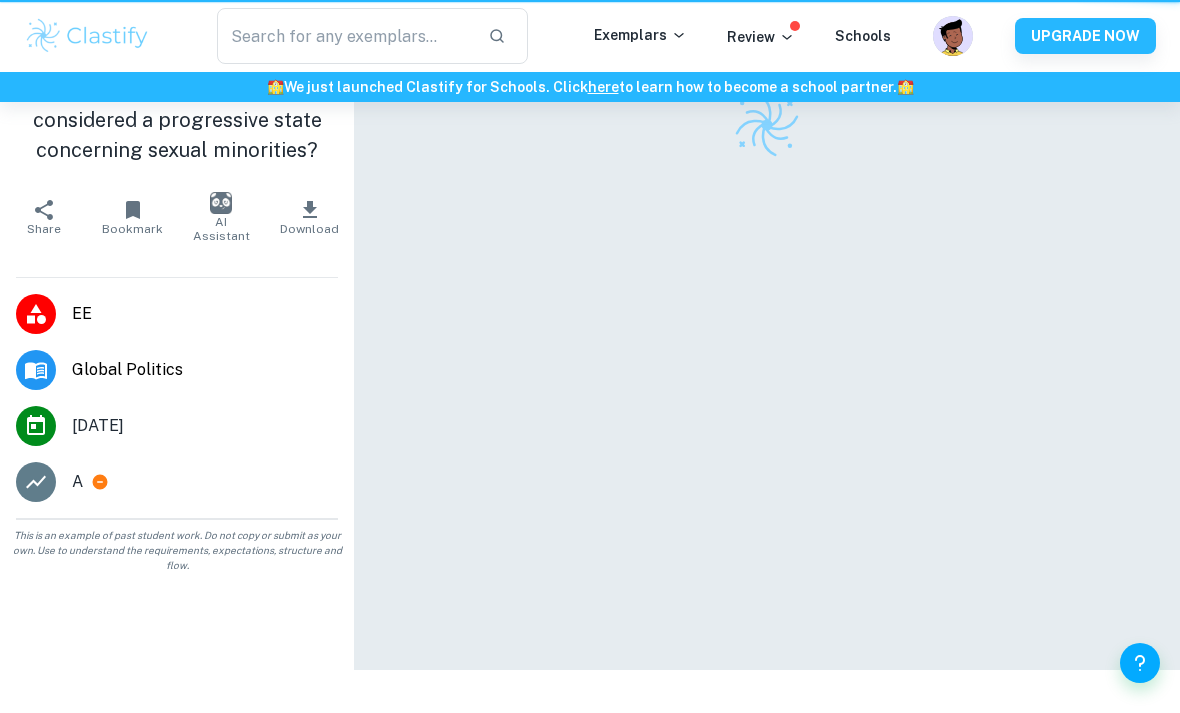 scroll, scrollTop: 0, scrollLeft: 0, axis: both 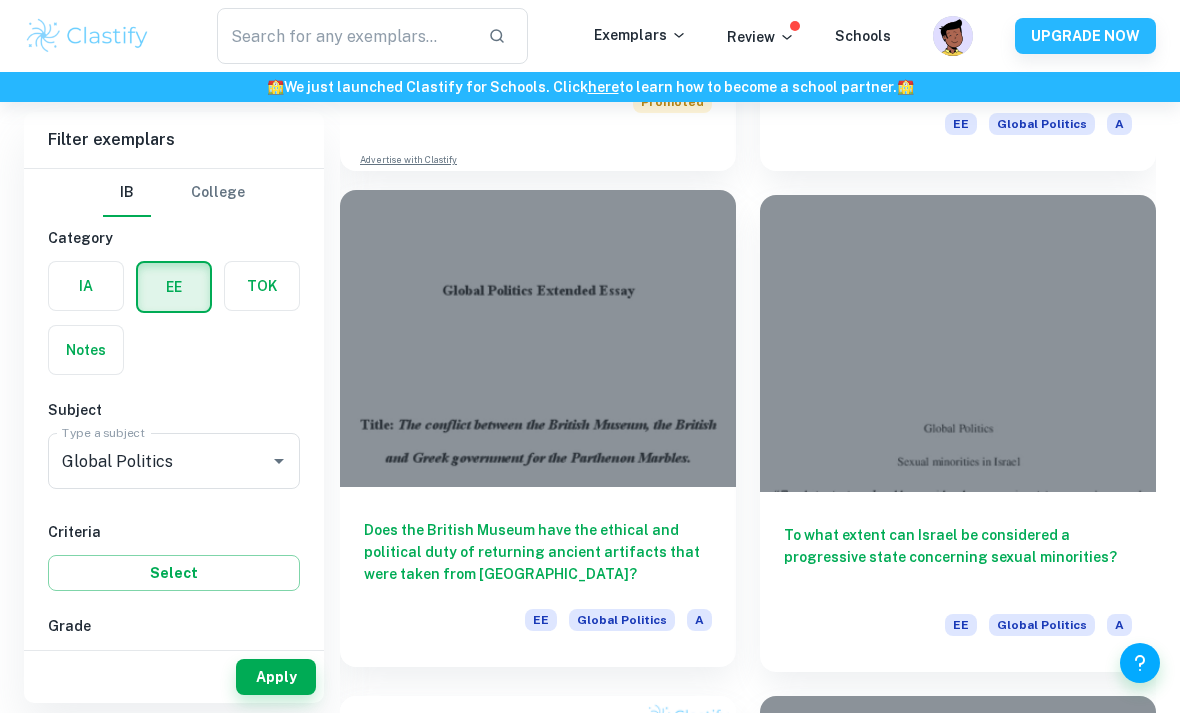 click on "Does the British Museum have the ethical and political duty of returning ancient artifacts that were taken from Greece? EE Global Politics A" at bounding box center [538, 577] 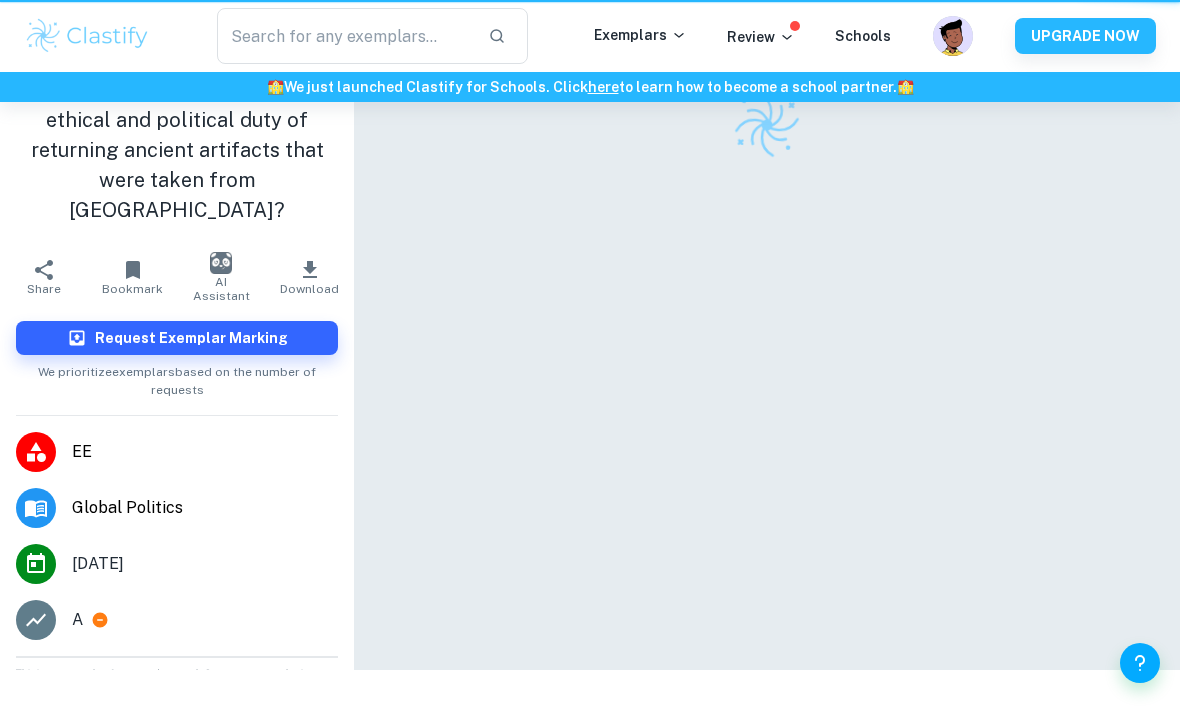 scroll, scrollTop: 0, scrollLeft: 0, axis: both 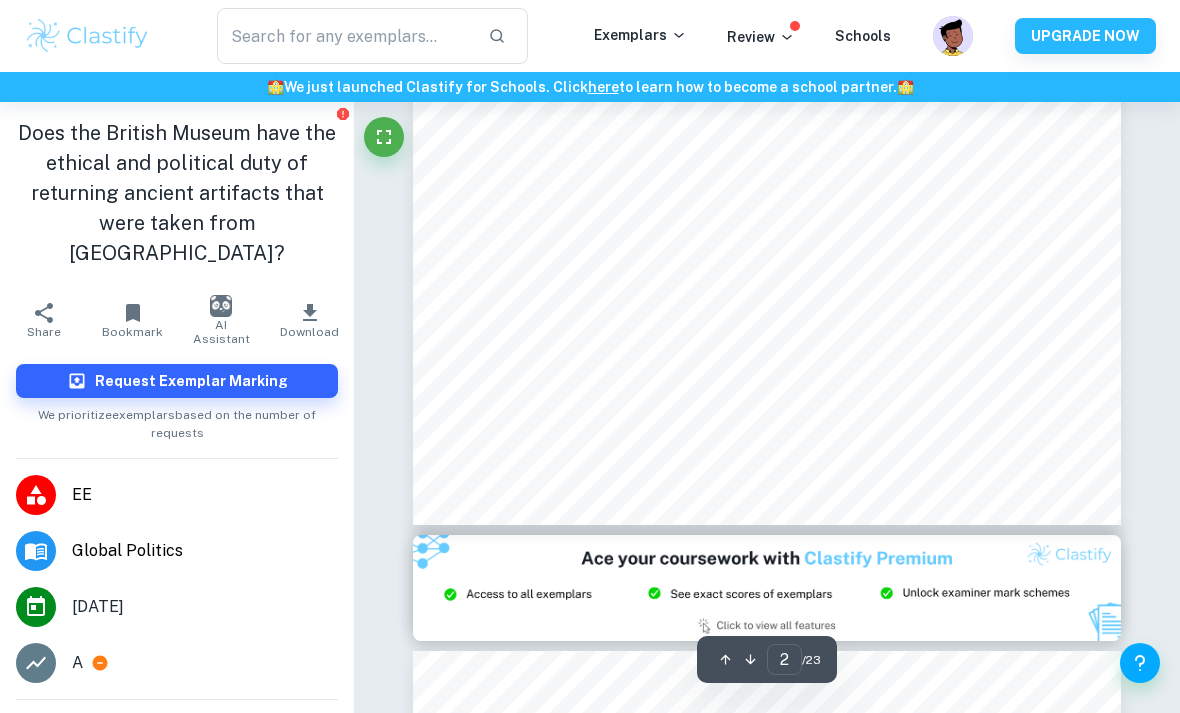 type on "3" 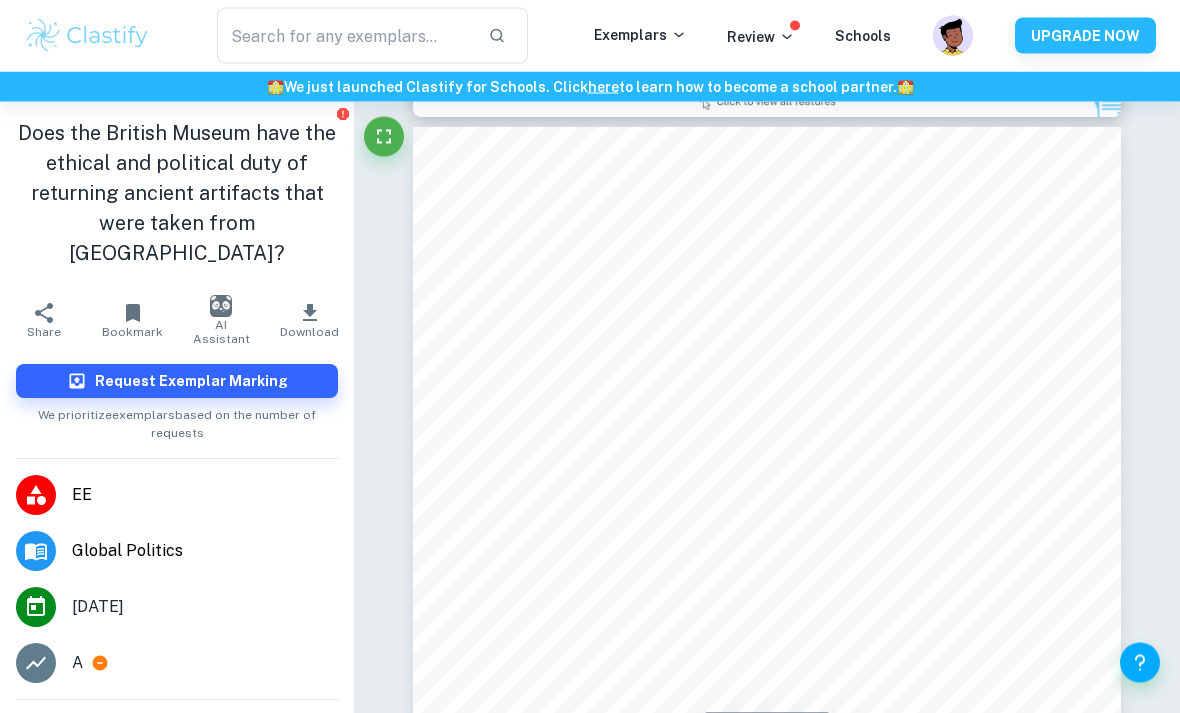 scroll, scrollTop: 2079, scrollLeft: 0, axis: vertical 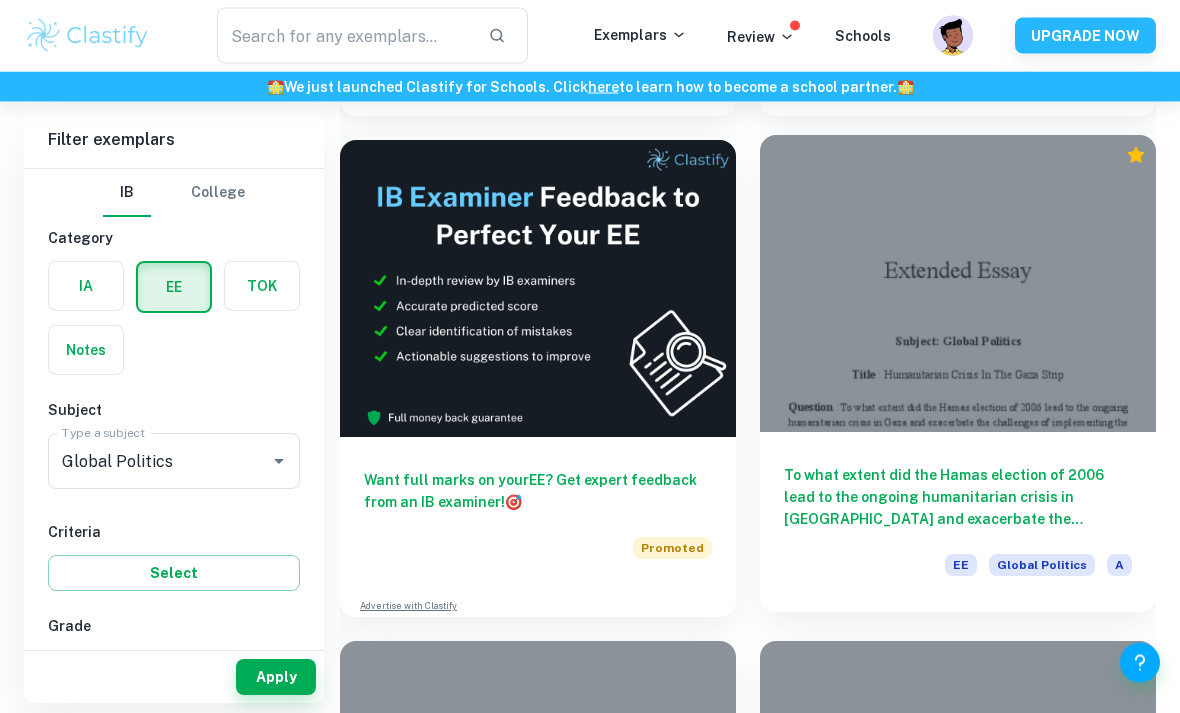 click on "To what extent did the Hamas election of 2006 lead to the ongoing humanitarian crisis in Gaza and exacerbate the challenges of implementing the  “responsibility to protect doctrine?”" at bounding box center (958, 498) 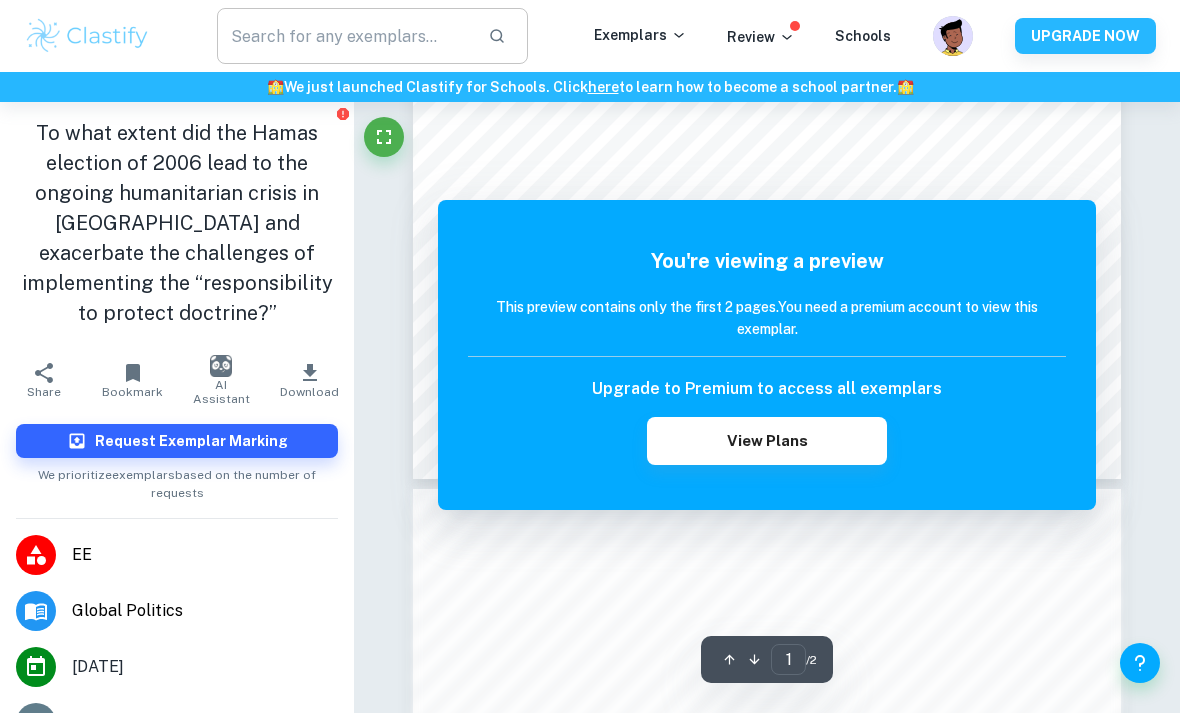 scroll, scrollTop: 645, scrollLeft: 0, axis: vertical 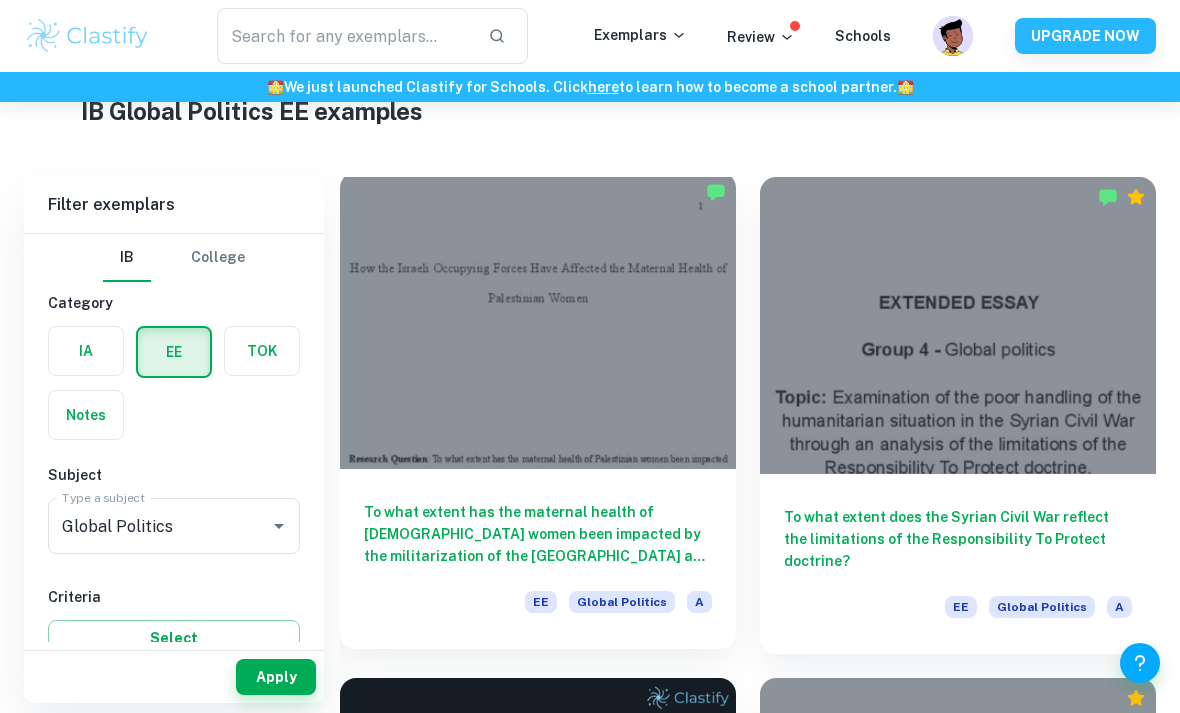 click on "To what extent has the maternal health of [DEMOGRAPHIC_DATA] women been impacted by the militarization of the [GEOGRAPHIC_DATA] and [GEOGRAPHIC_DATA] by [DEMOGRAPHIC_DATA] occupying forces?" at bounding box center [538, 534] 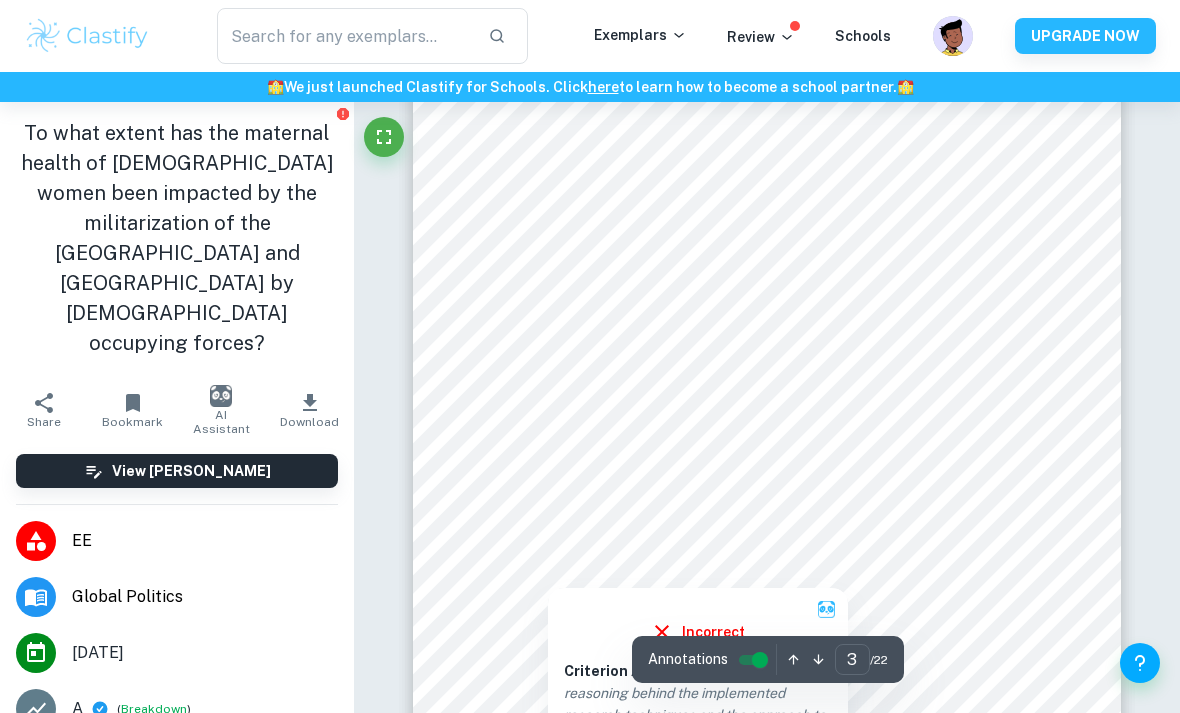 scroll, scrollTop: 2372, scrollLeft: 0, axis: vertical 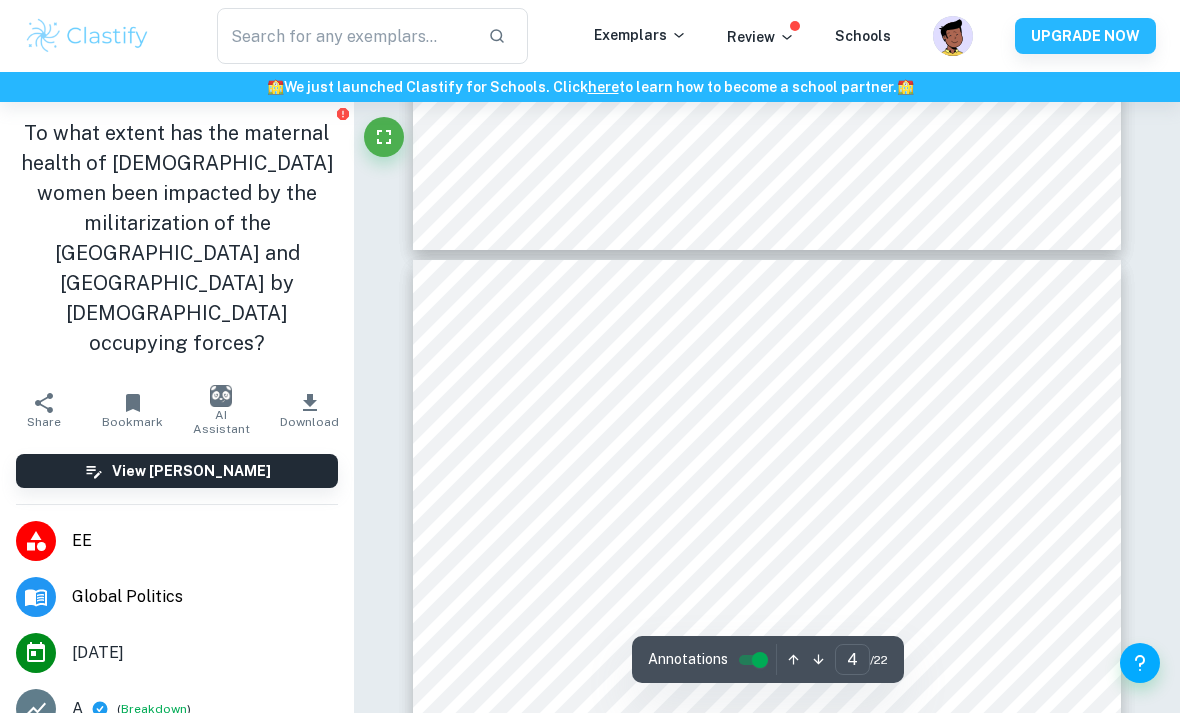 type on "3" 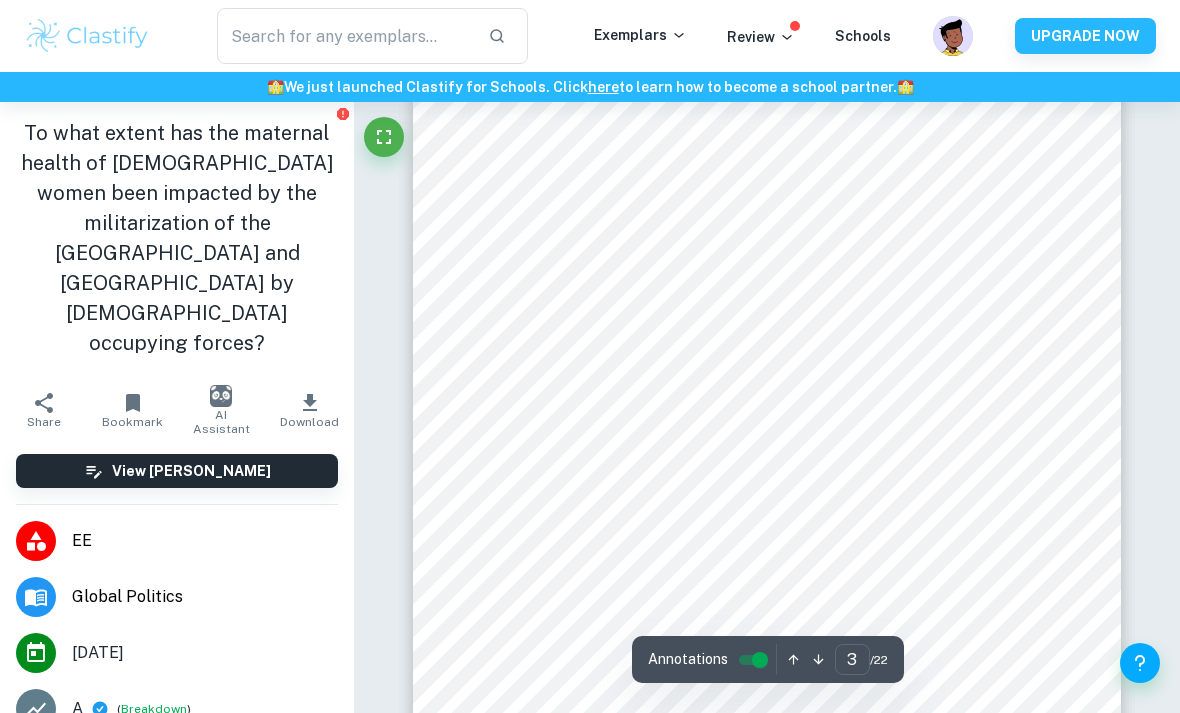 scroll, scrollTop: 2185, scrollLeft: 0, axis: vertical 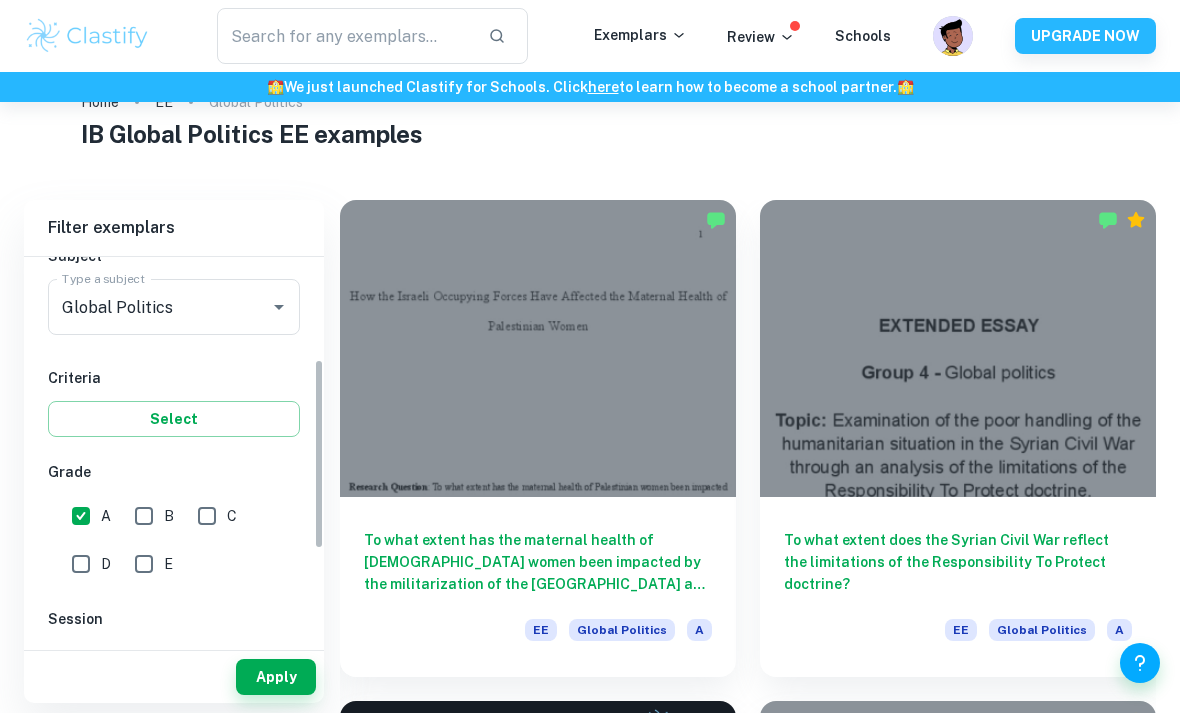 click on "Global Politics Type a subject" at bounding box center (174, 307) 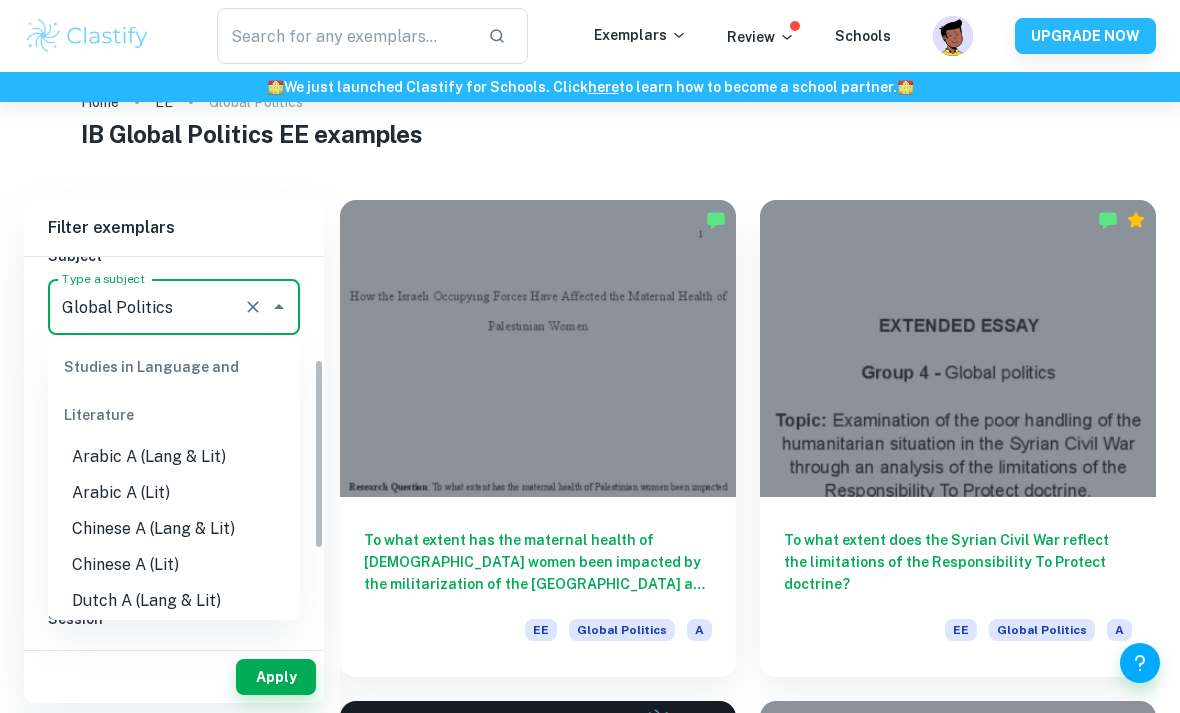 scroll, scrollTop: 1689, scrollLeft: 0, axis: vertical 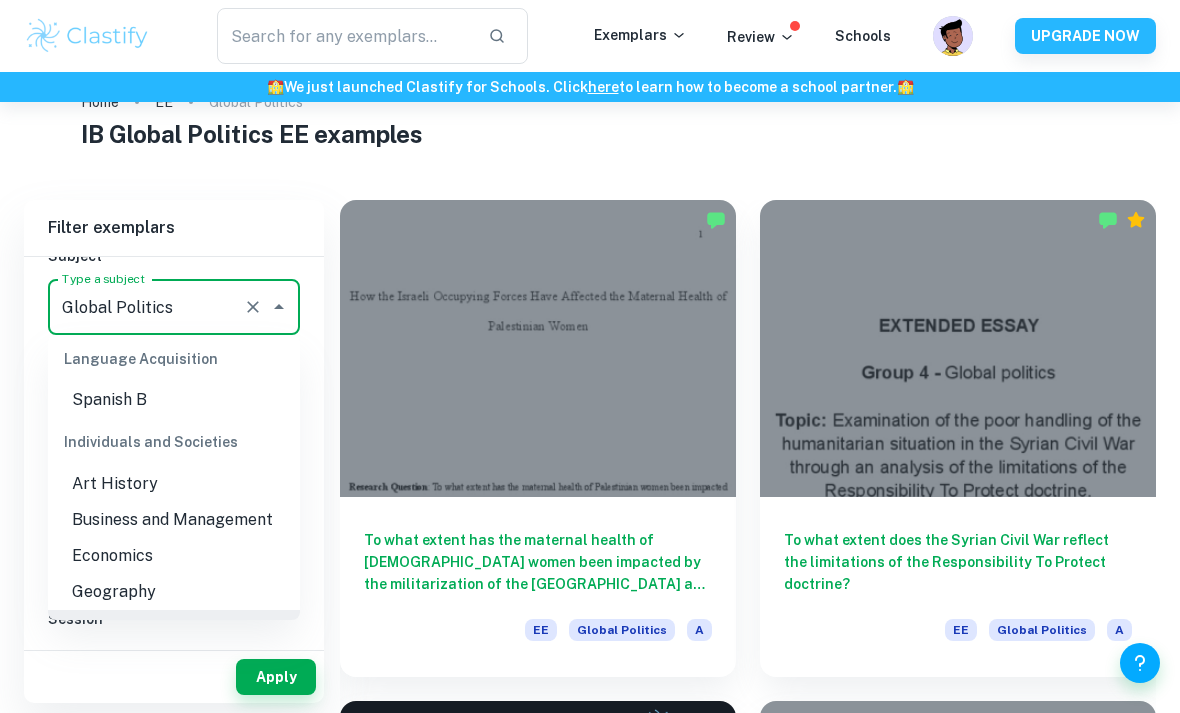 click 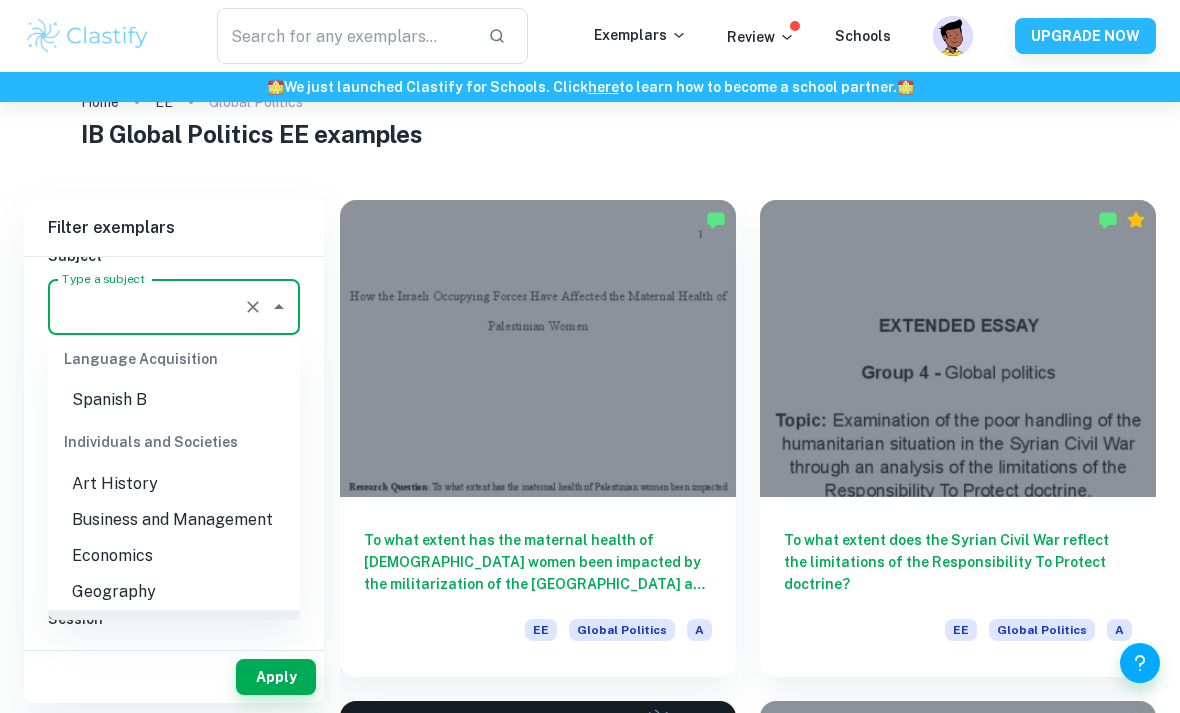 scroll, scrollTop: 0, scrollLeft: 0, axis: both 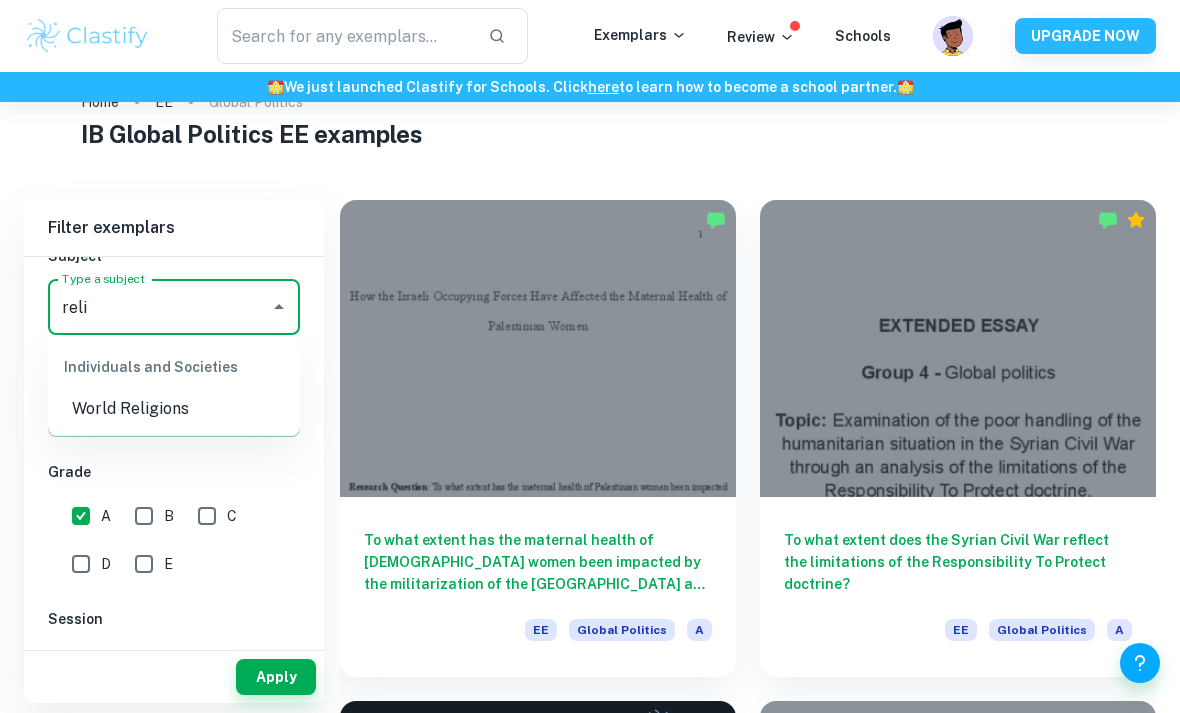 click on "World Religions" at bounding box center [174, 409] 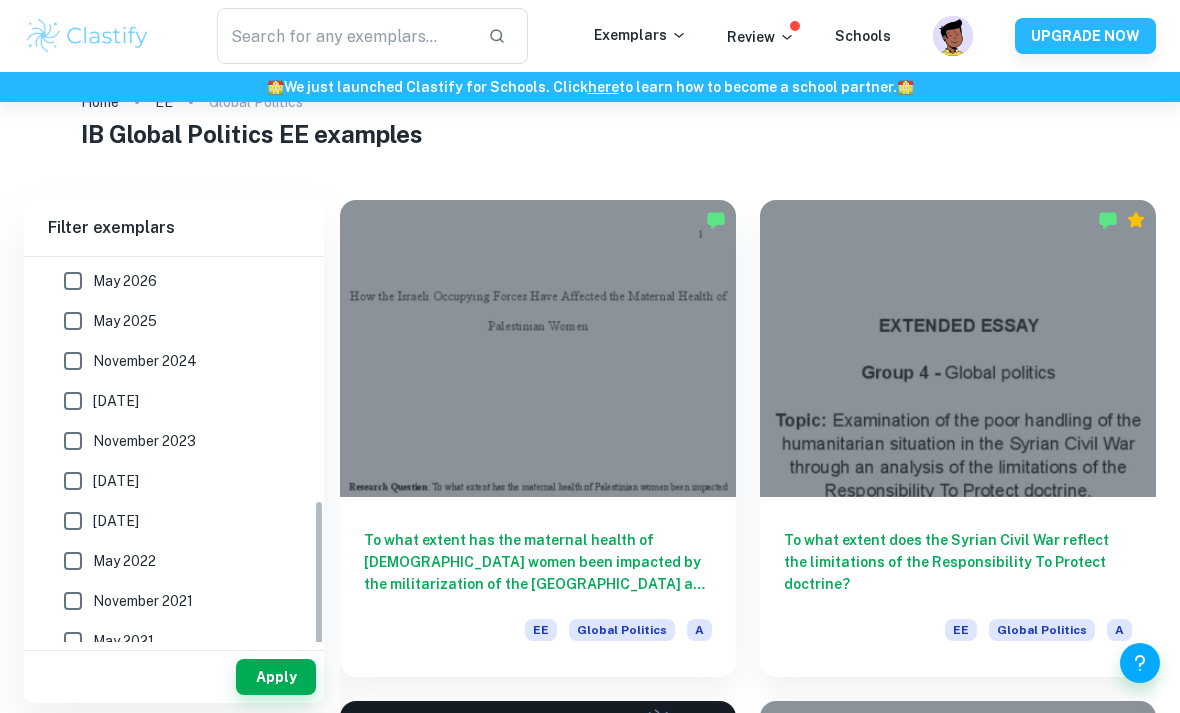 scroll, scrollTop: 517, scrollLeft: 0, axis: vertical 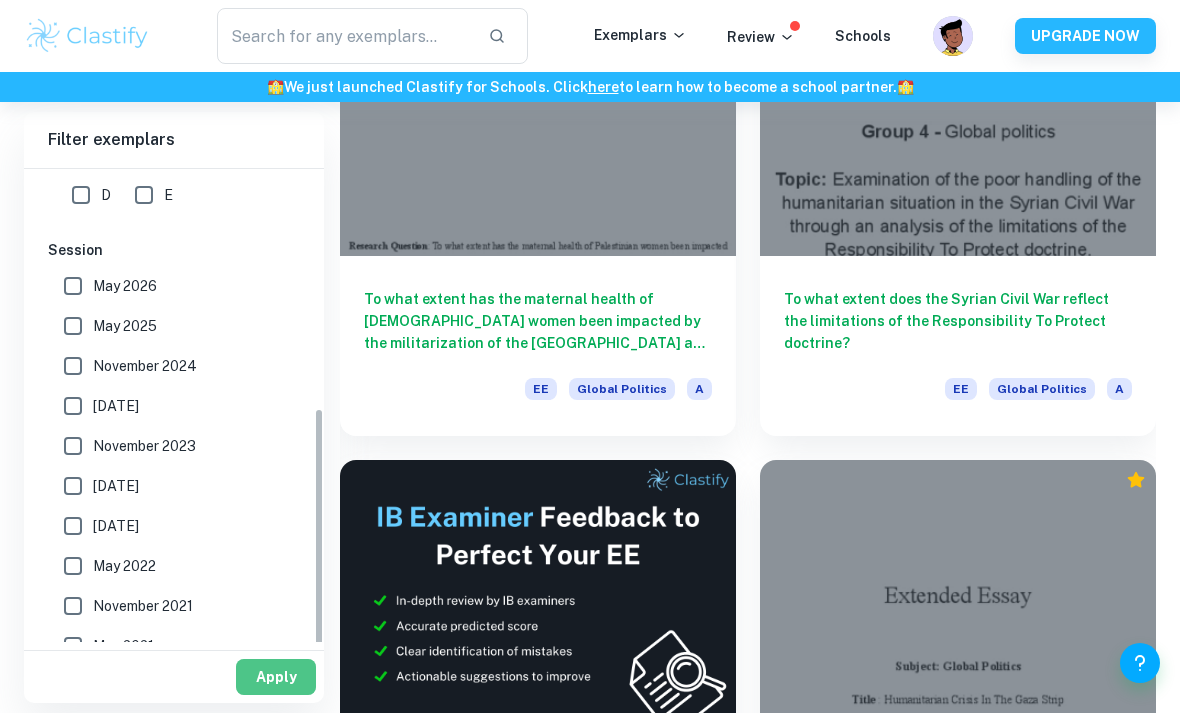 click on "Apply" at bounding box center (276, 677) 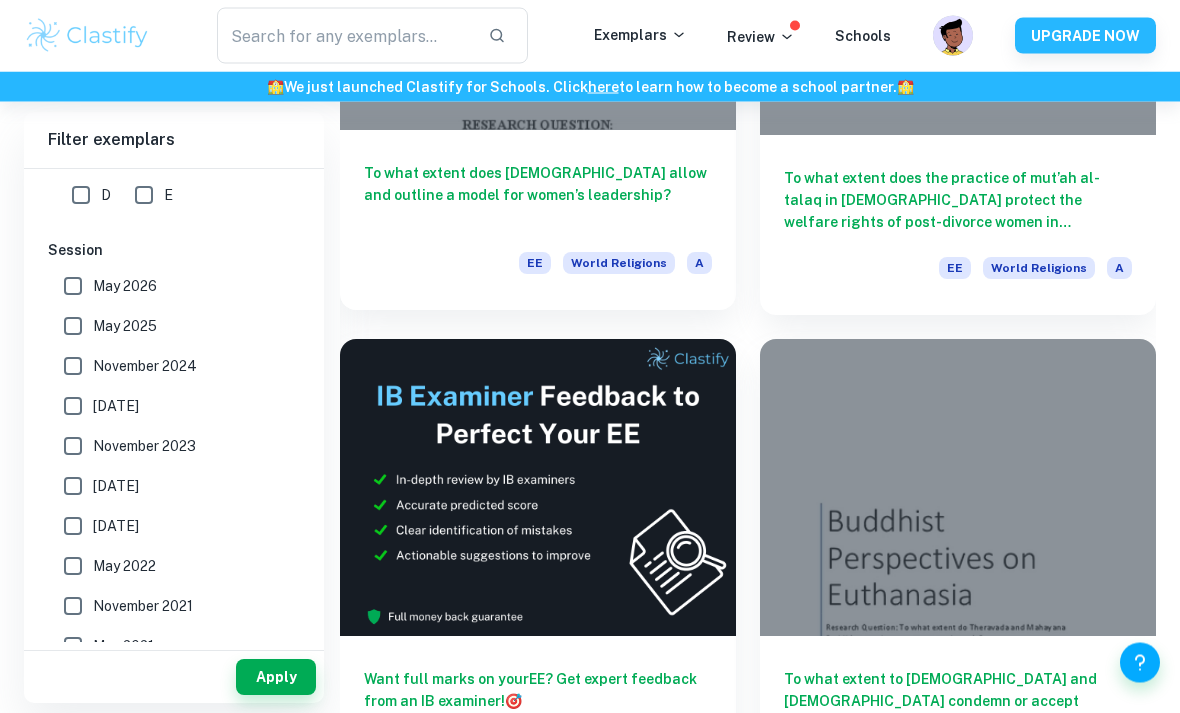 scroll, scrollTop: 416, scrollLeft: 0, axis: vertical 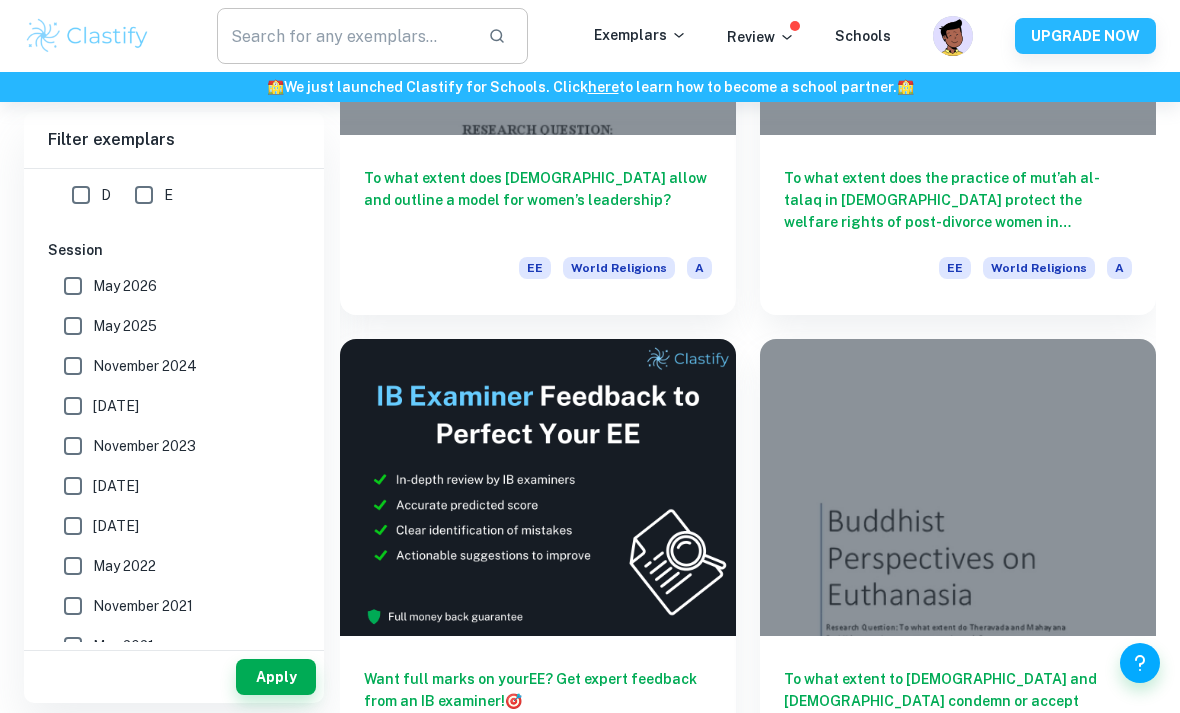 click at bounding box center (344, 36) 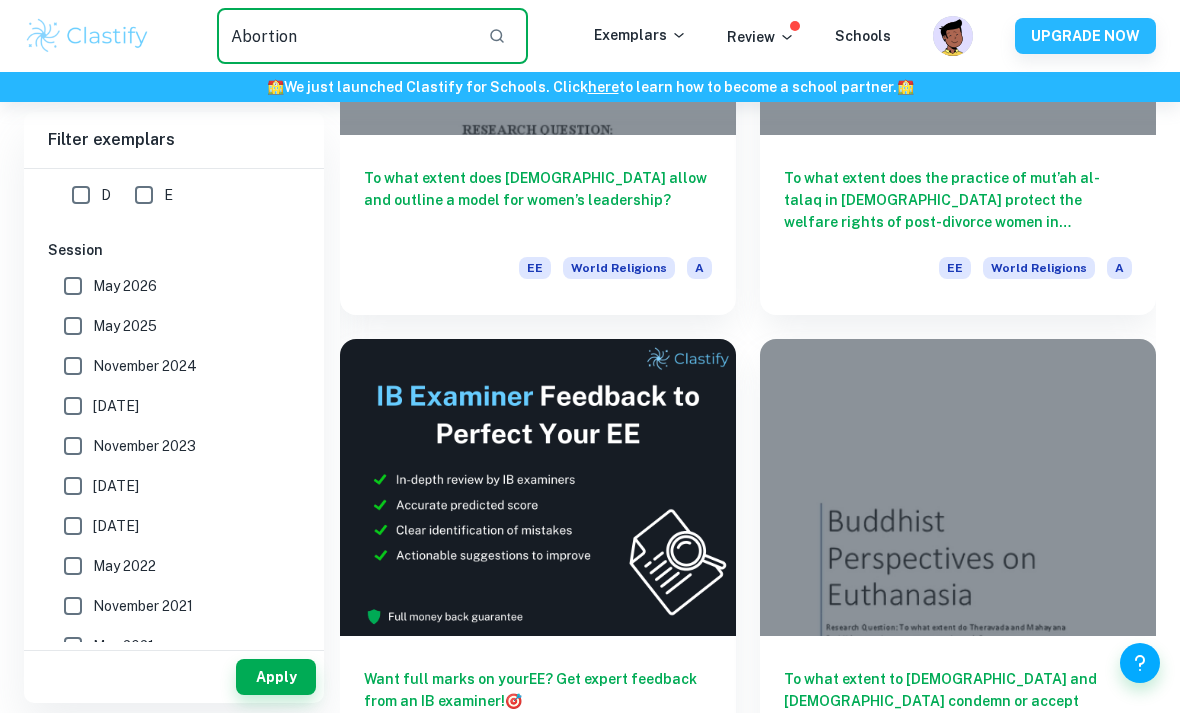 type on "Abortion" 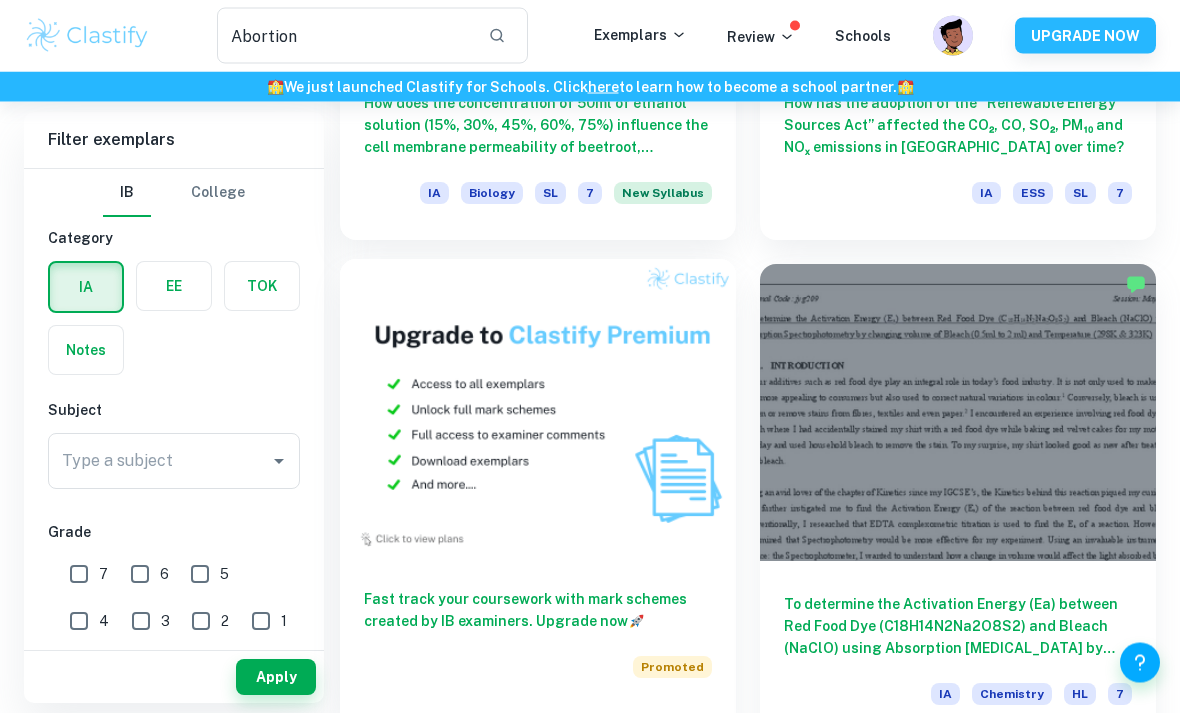 scroll, scrollTop: 1479, scrollLeft: 0, axis: vertical 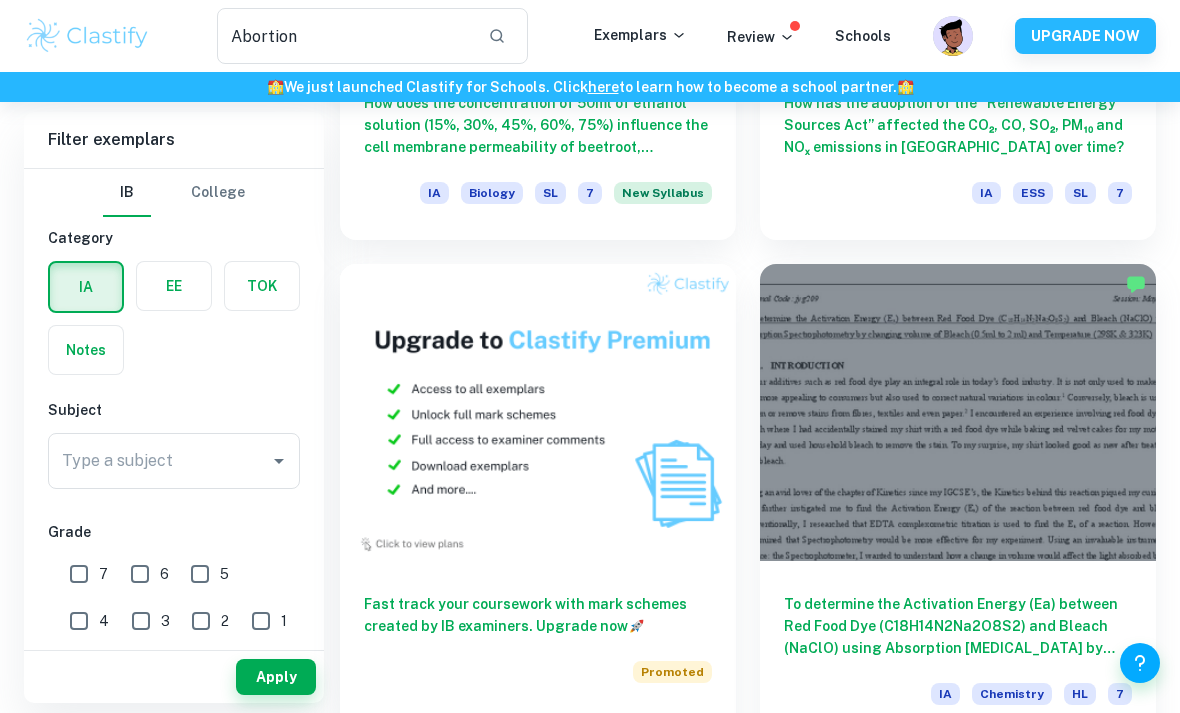 click at bounding box center (174, 286) 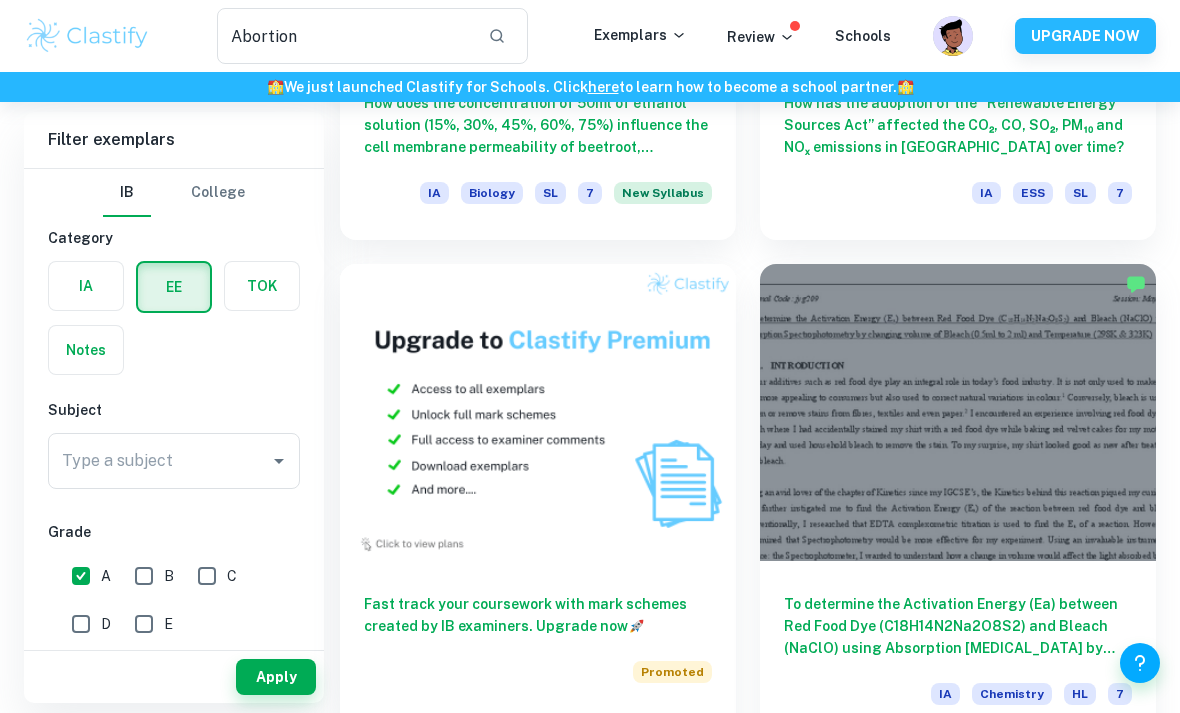 click on "Type a subject Type a subject" at bounding box center (174, 465) 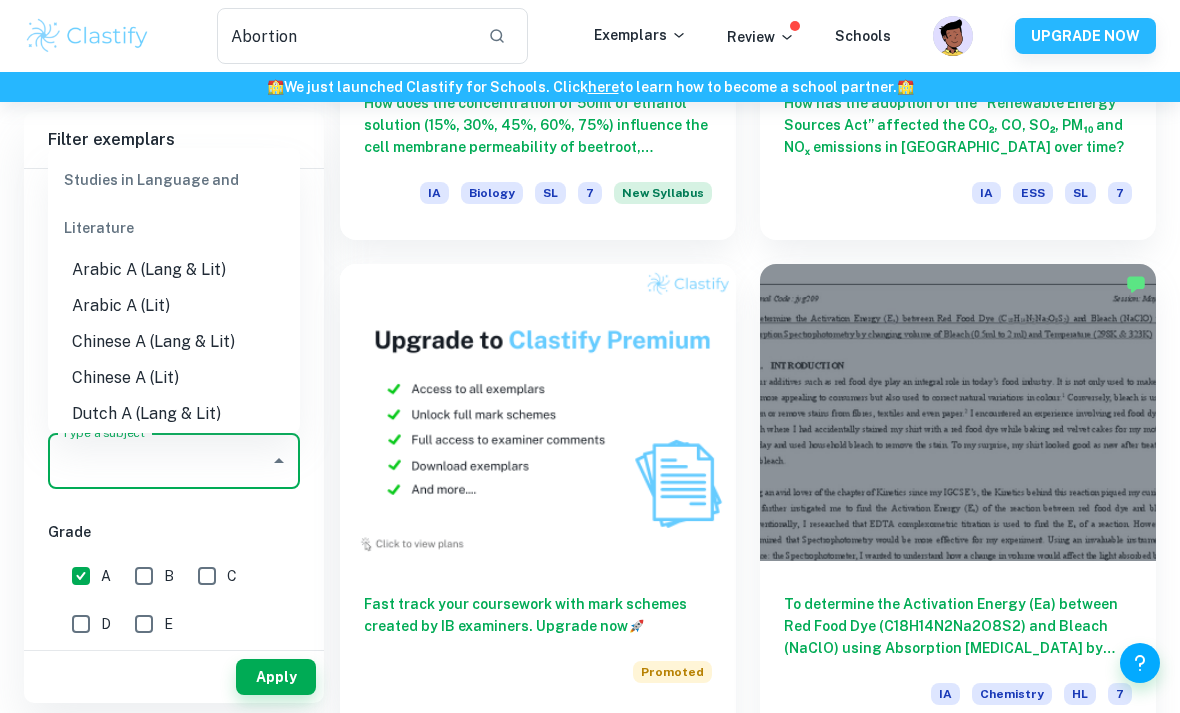 click on "Type a subject" at bounding box center (159, 461) 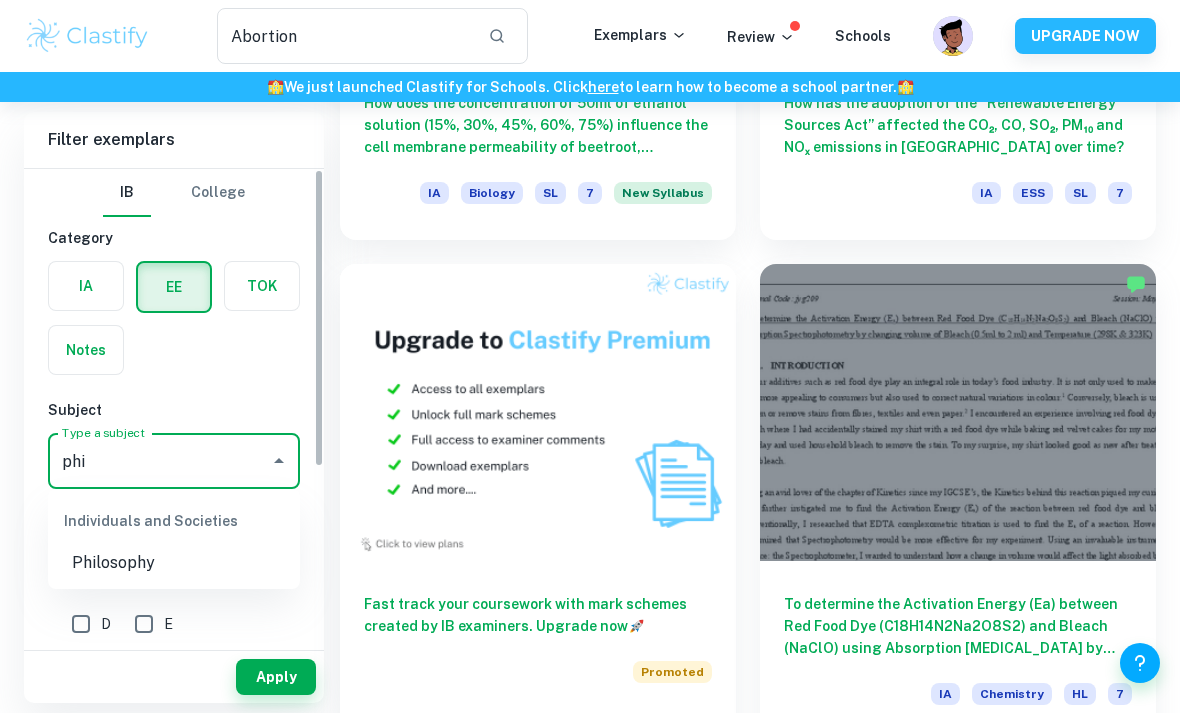 click on "Philosophy" at bounding box center (174, 563) 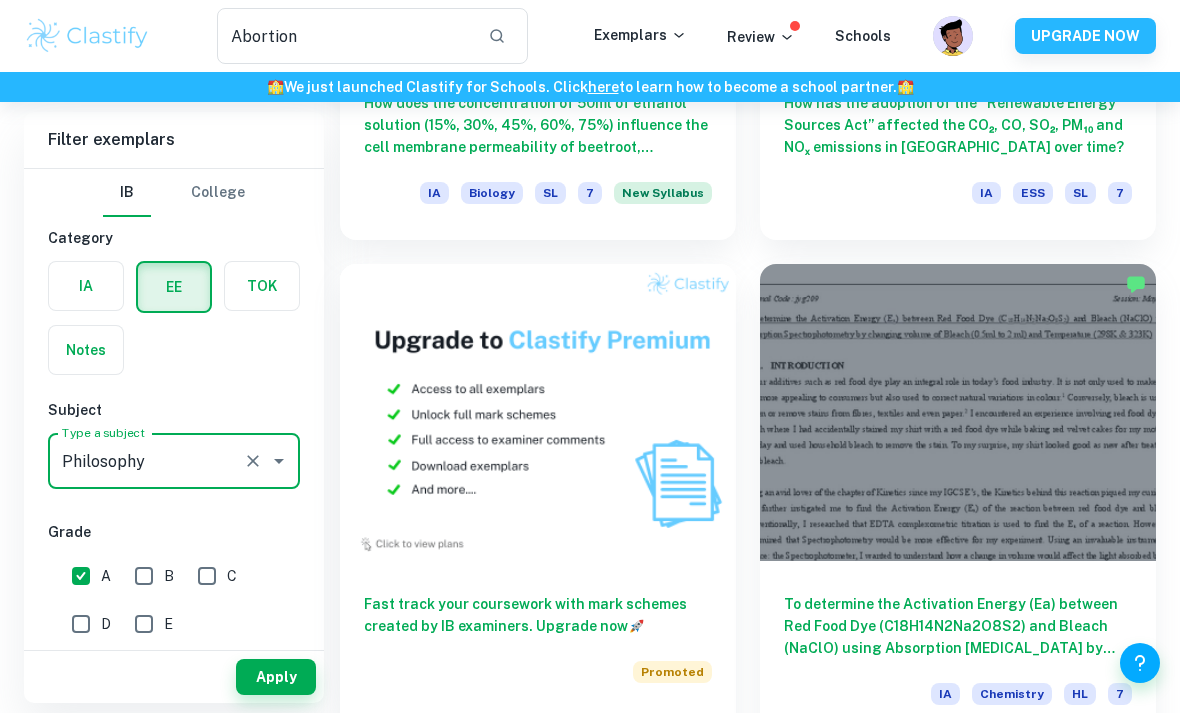 click on "Apply" at bounding box center [174, 677] 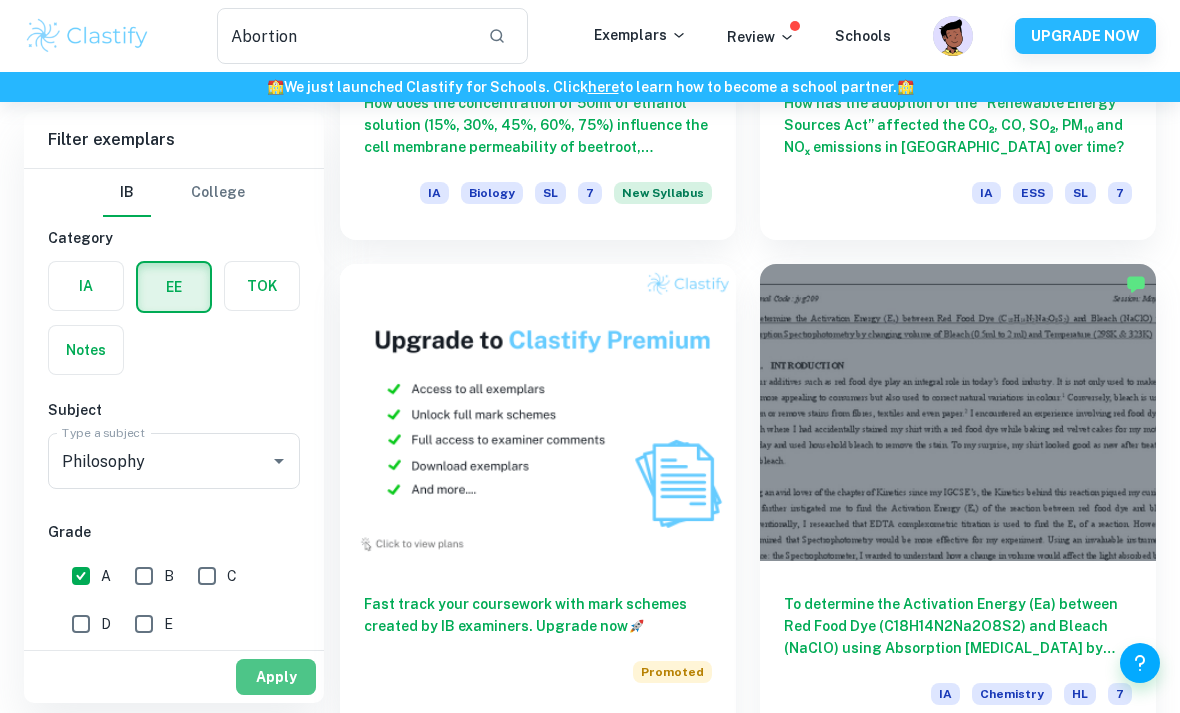 click on "Apply" at bounding box center (276, 677) 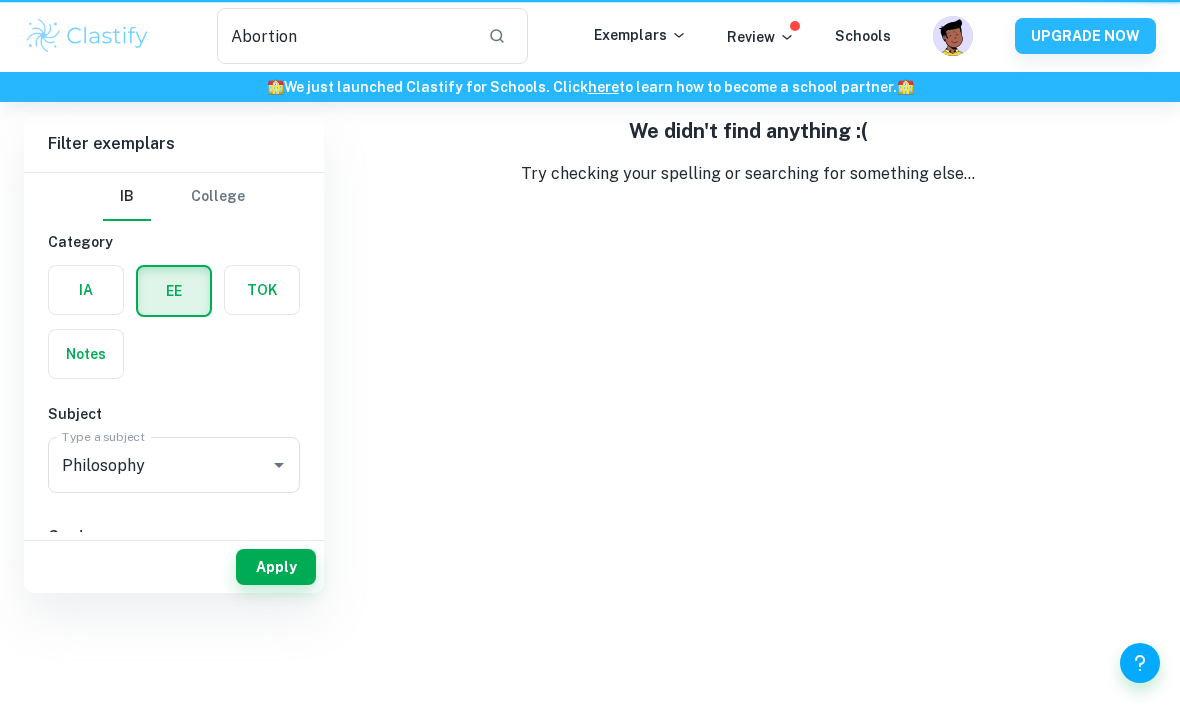 scroll, scrollTop: 38, scrollLeft: 0, axis: vertical 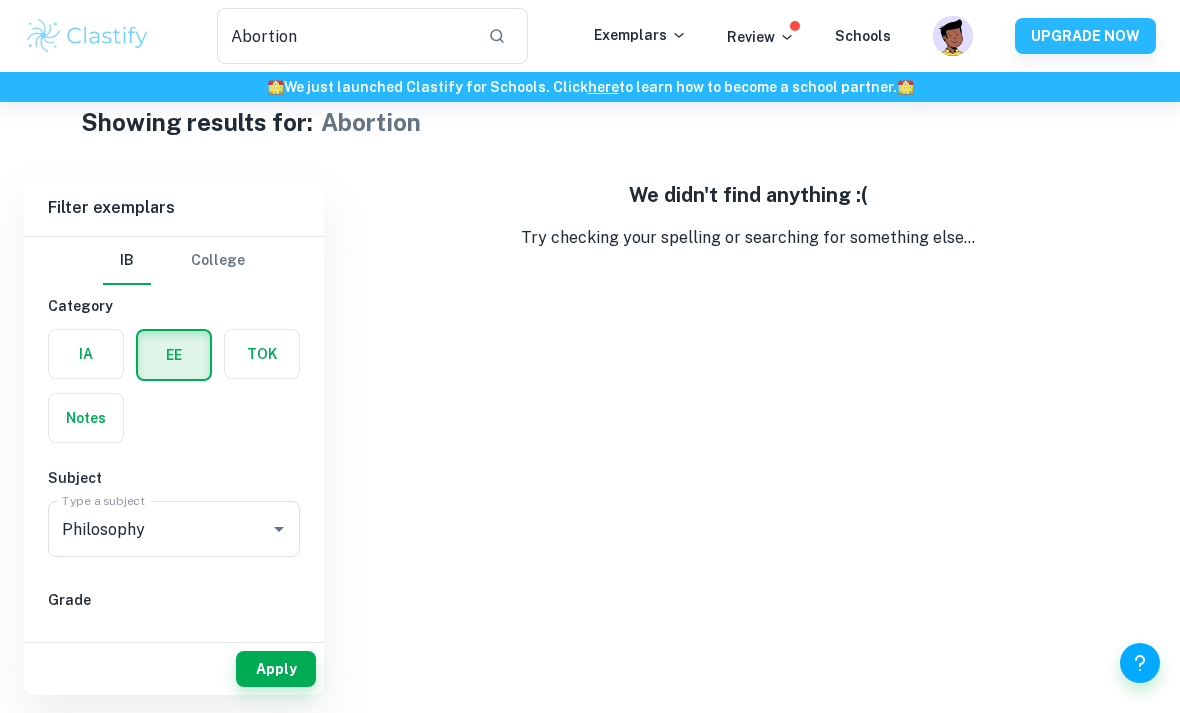 click on "B" at bounding box center (144, 644) 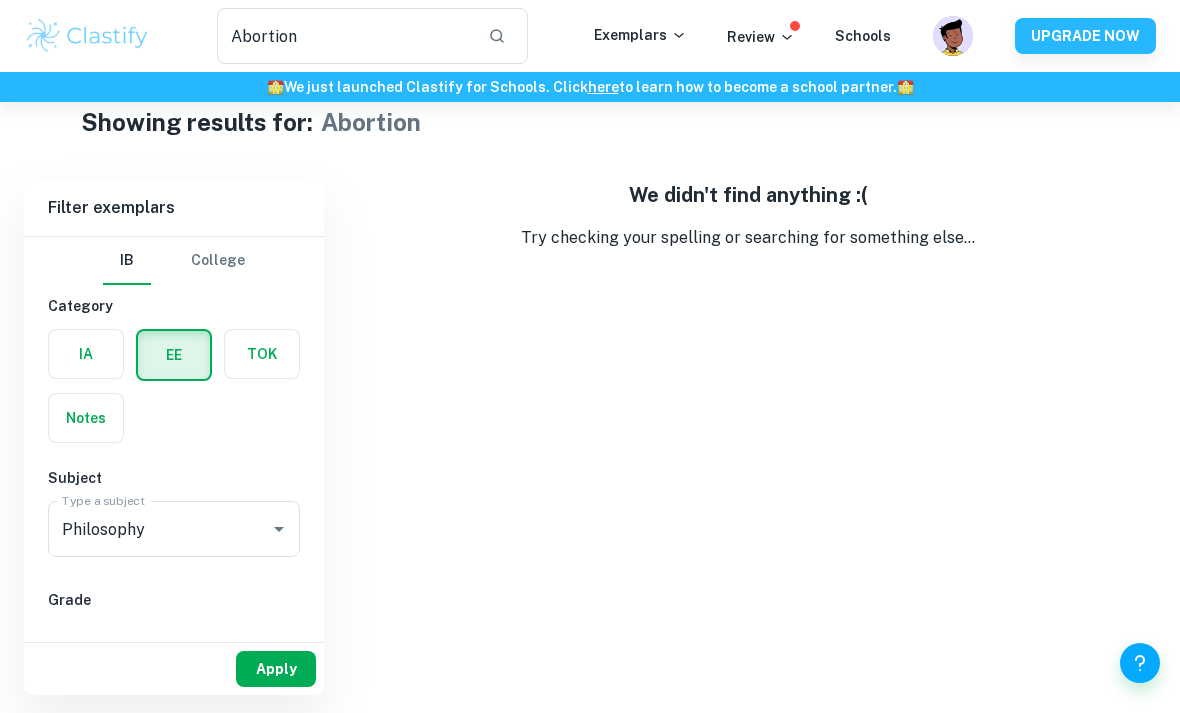 click on "Apply" at bounding box center (276, 669) 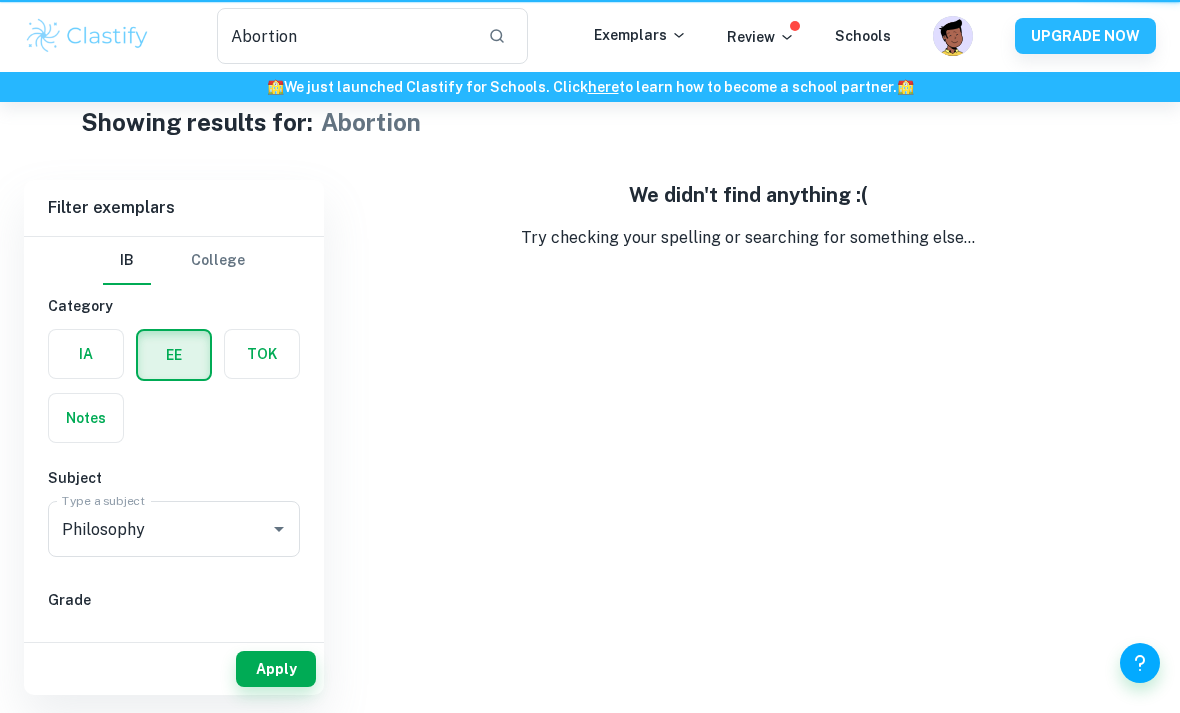 scroll, scrollTop: 0, scrollLeft: 0, axis: both 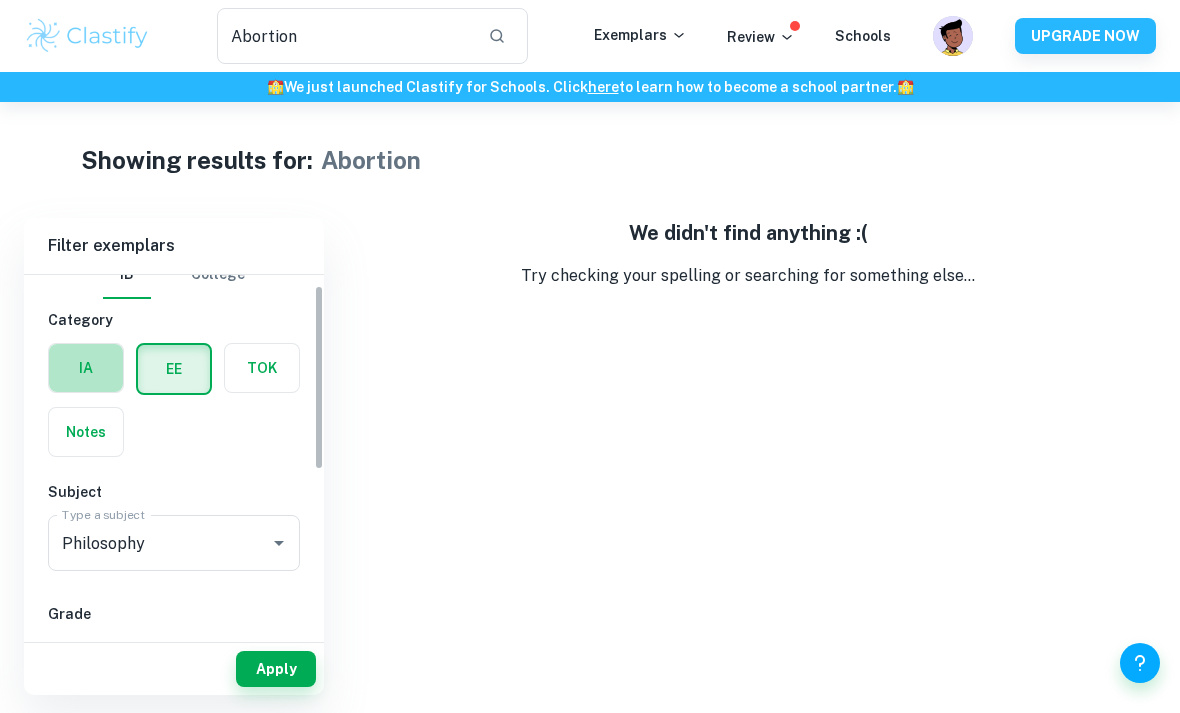 click at bounding box center (86, 368) 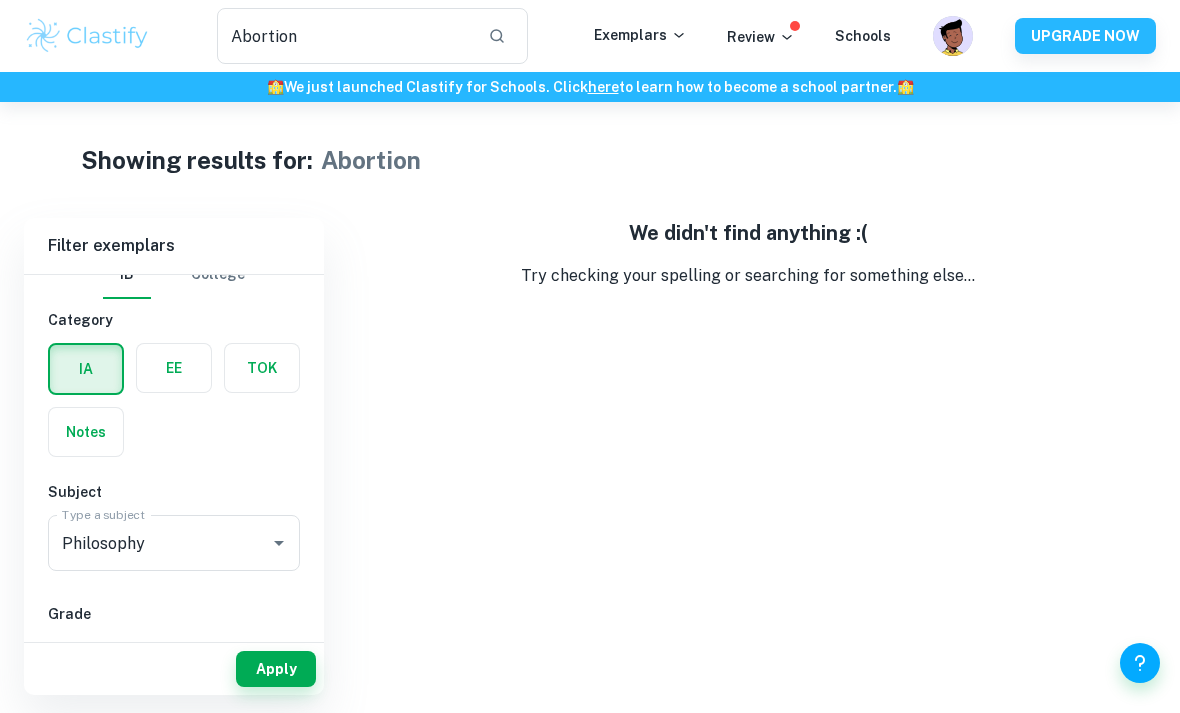 click on "7" at bounding box center [79, 656] 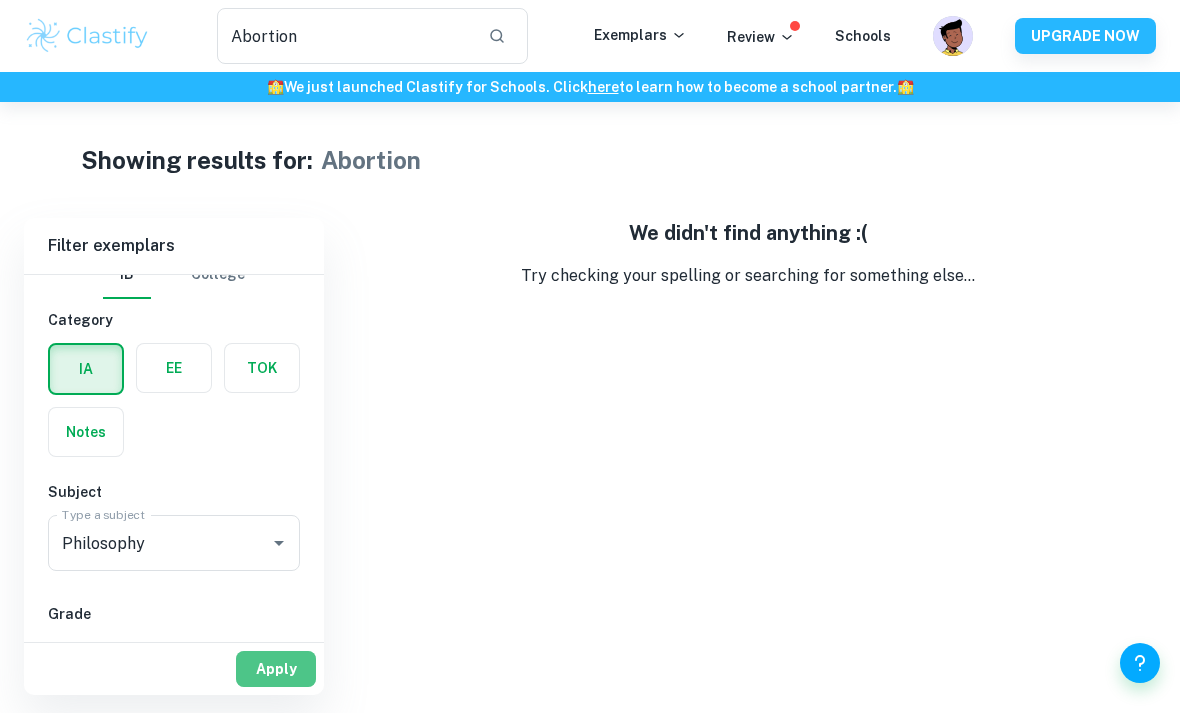 click on "Apply" at bounding box center (276, 669) 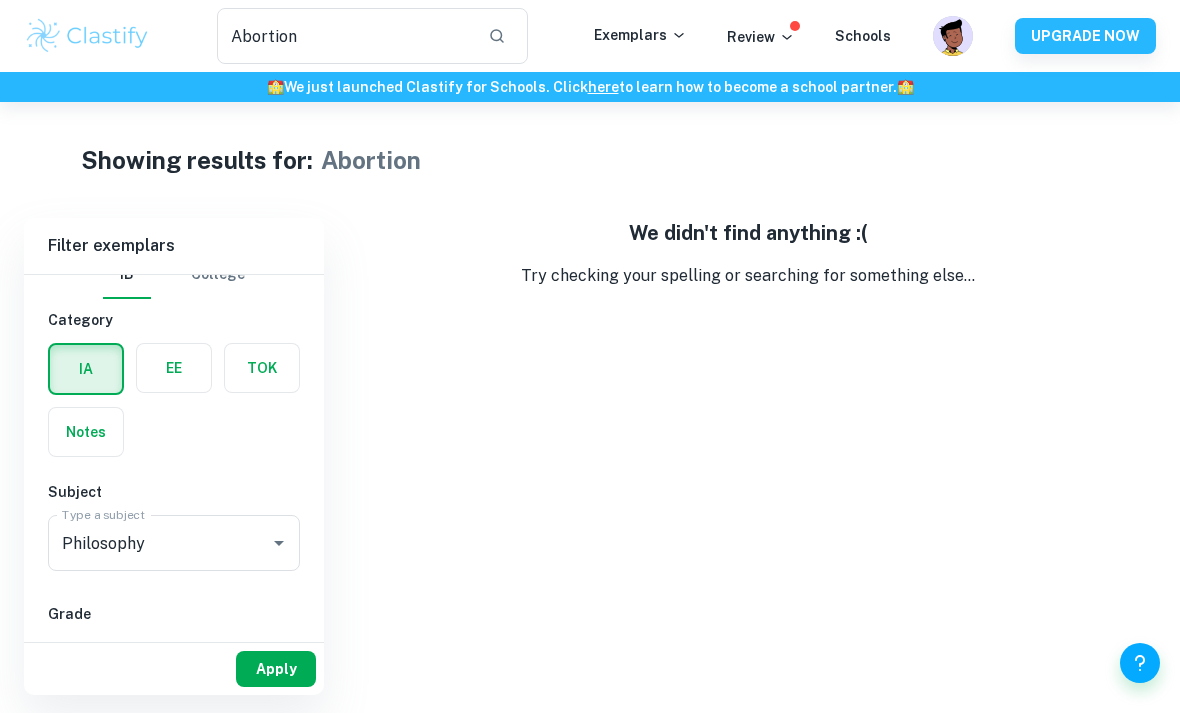 click on "Apply" at bounding box center [276, 669] 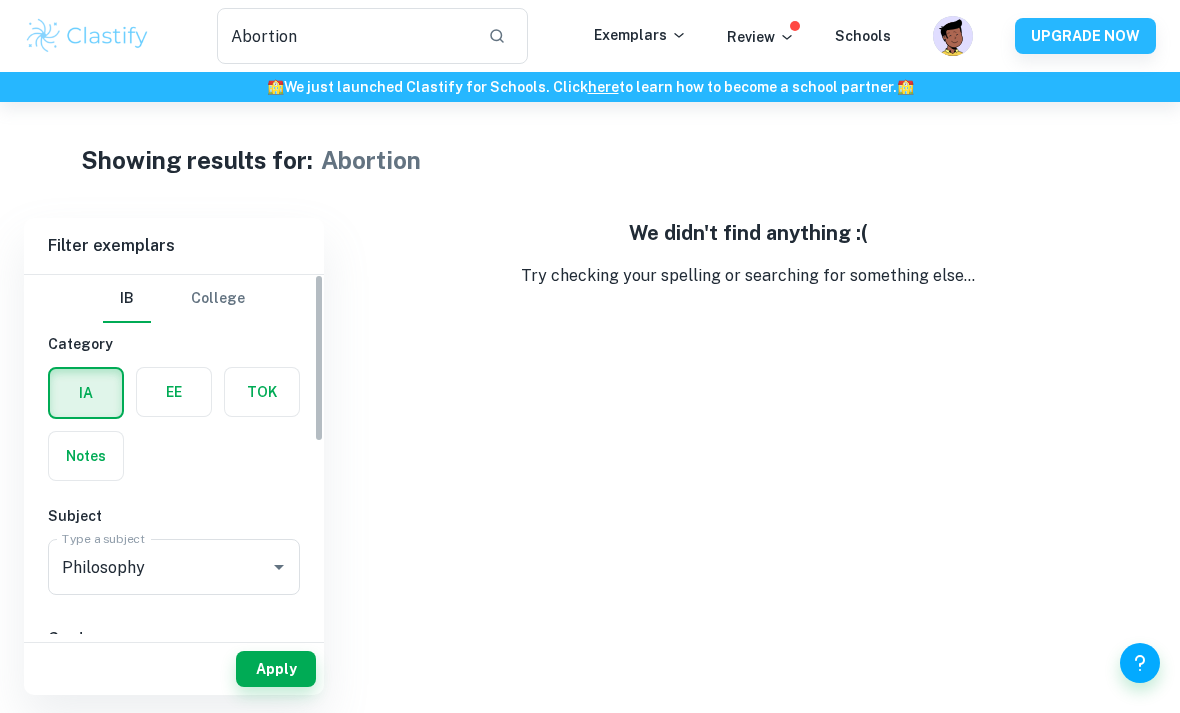 scroll, scrollTop: -1, scrollLeft: 0, axis: vertical 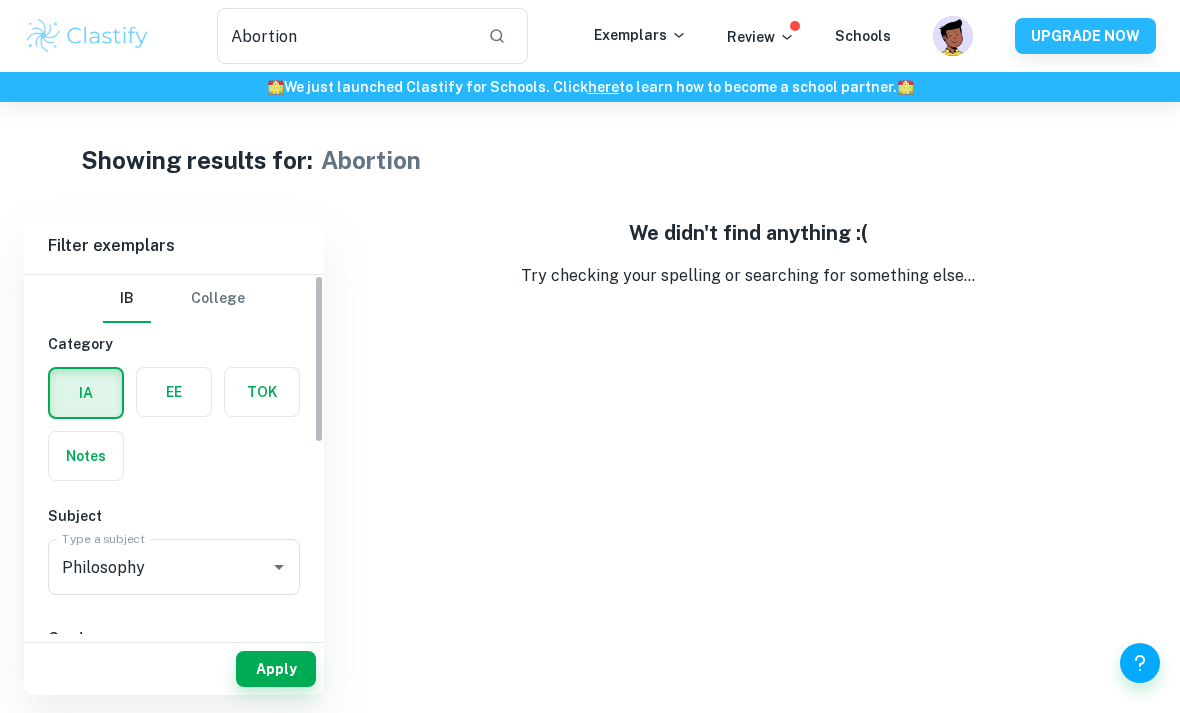 click on "🏫  We just launched Clastify for Schools. Click  here  to learn how to become a school partner.  🏫" at bounding box center [590, 87] 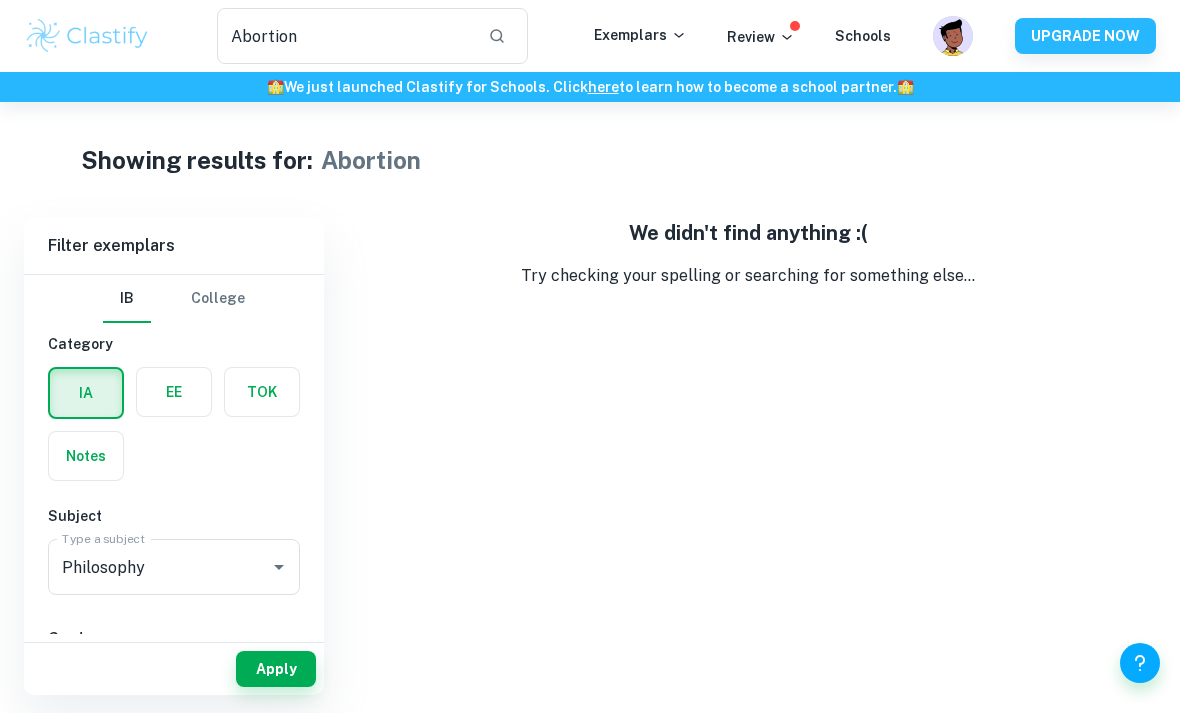 click on "🏫  We just launched Clastify for Schools. Click  here  to learn how to become a school partner.  🏫" at bounding box center (590, 87) 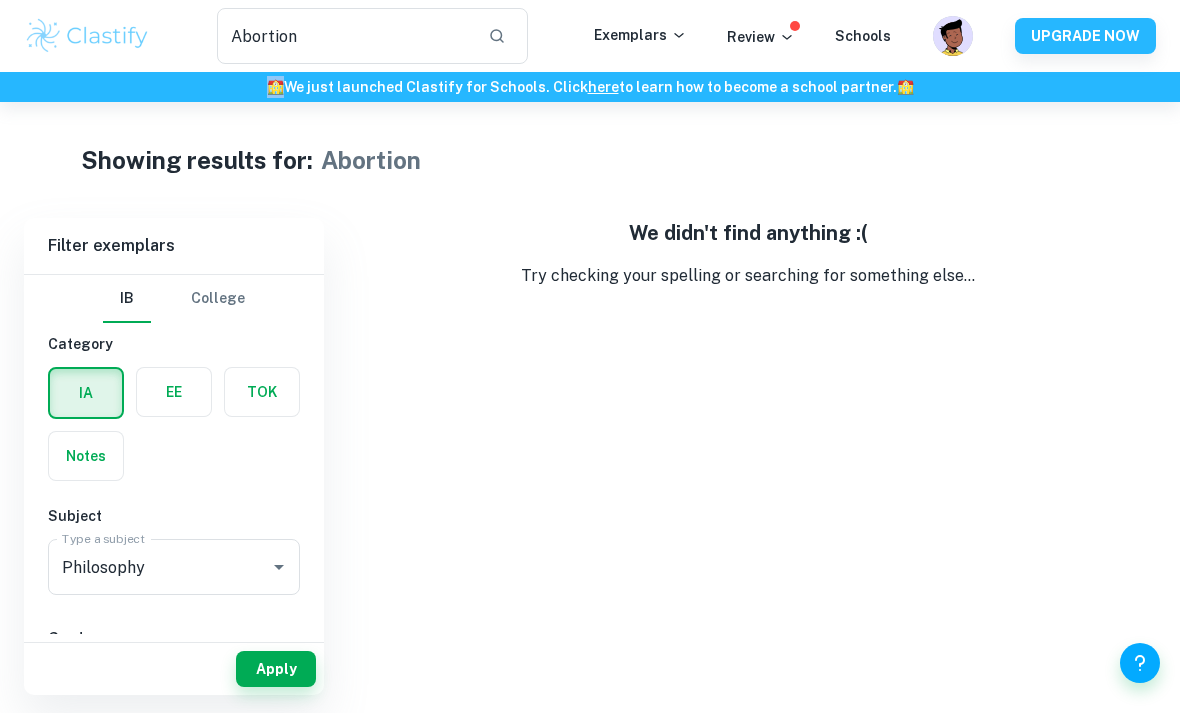 click on "🏫  We just launched Clastify for Schools. Click  here  to learn how to become a school partner.  🏫" at bounding box center (590, 87) 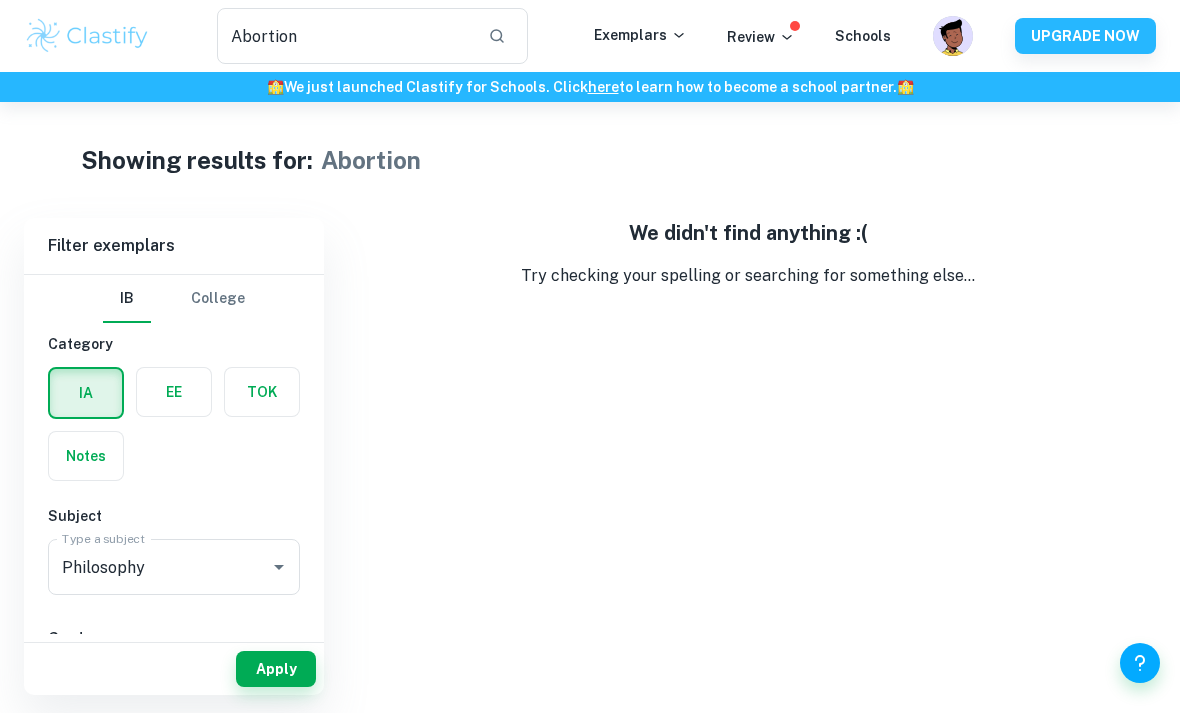 click on "Abortion ​ Exemplars Review Schools UPGRADE NOW" at bounding box center [590, 36] 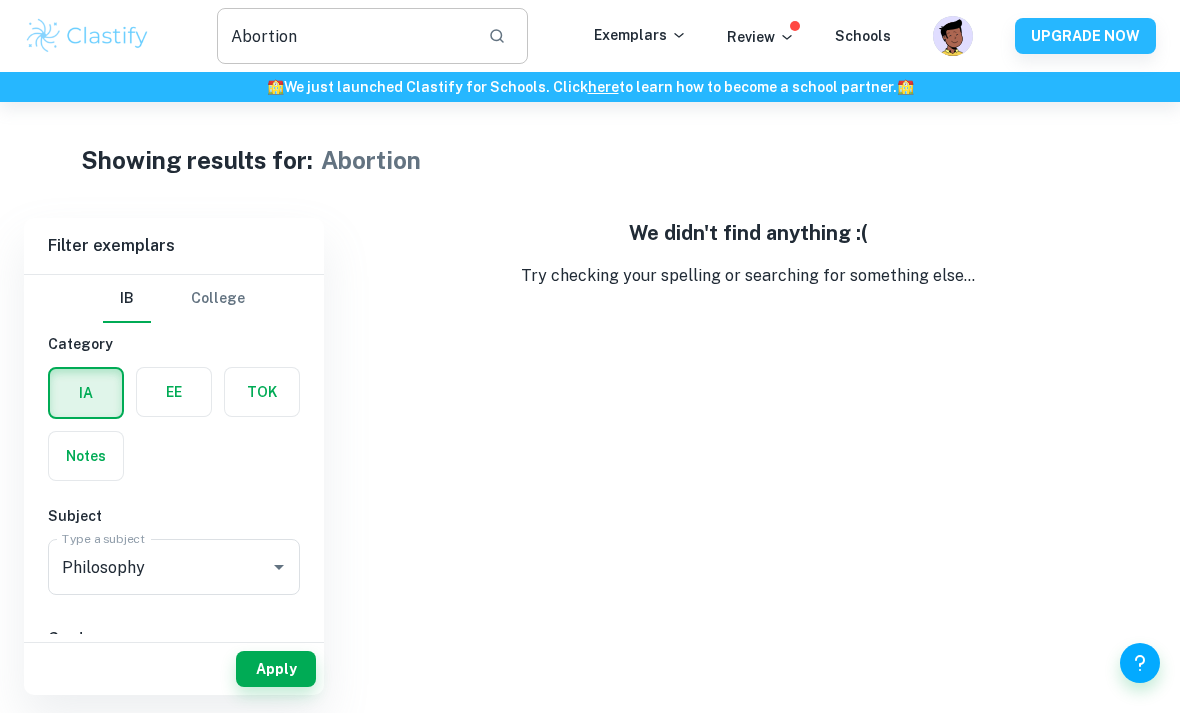 click 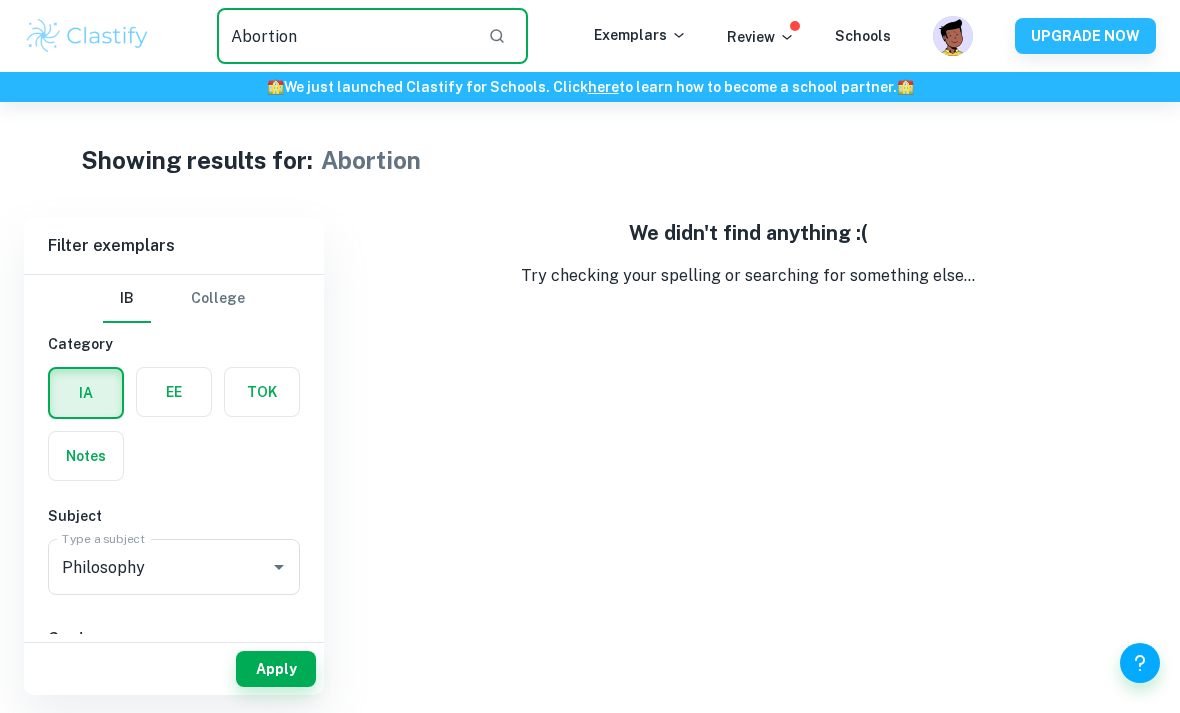 click on "Abortion" at bounding box center (344, 36) 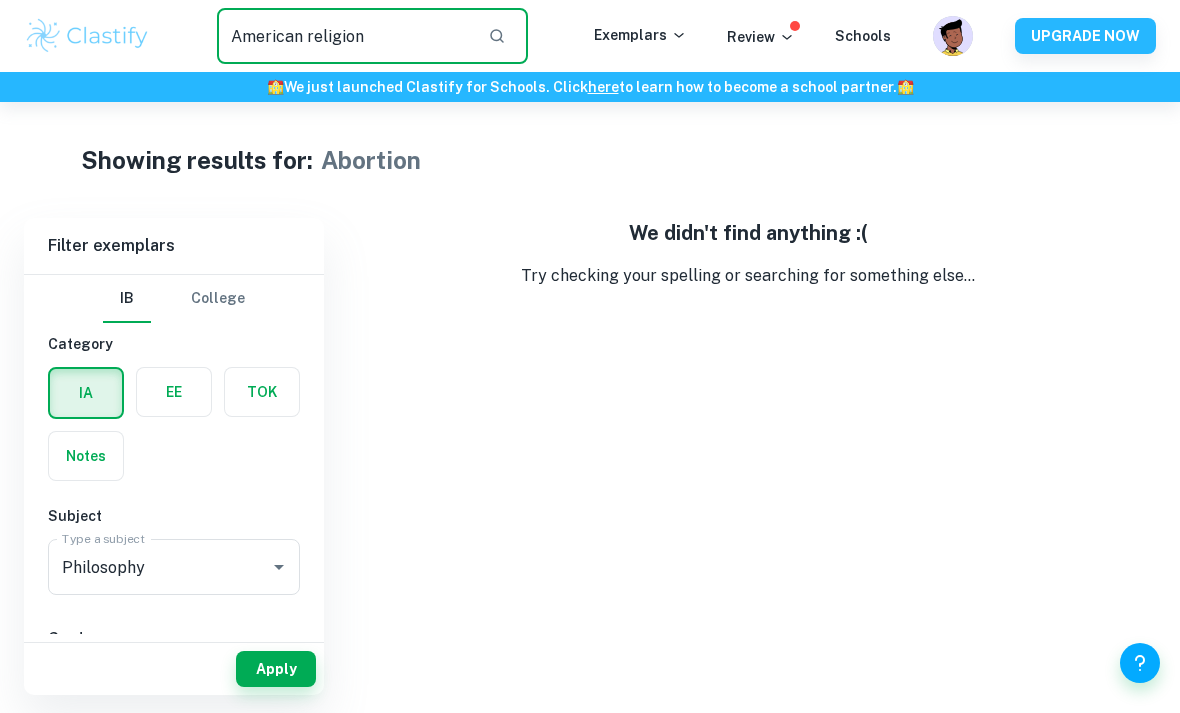 type on "American religion" 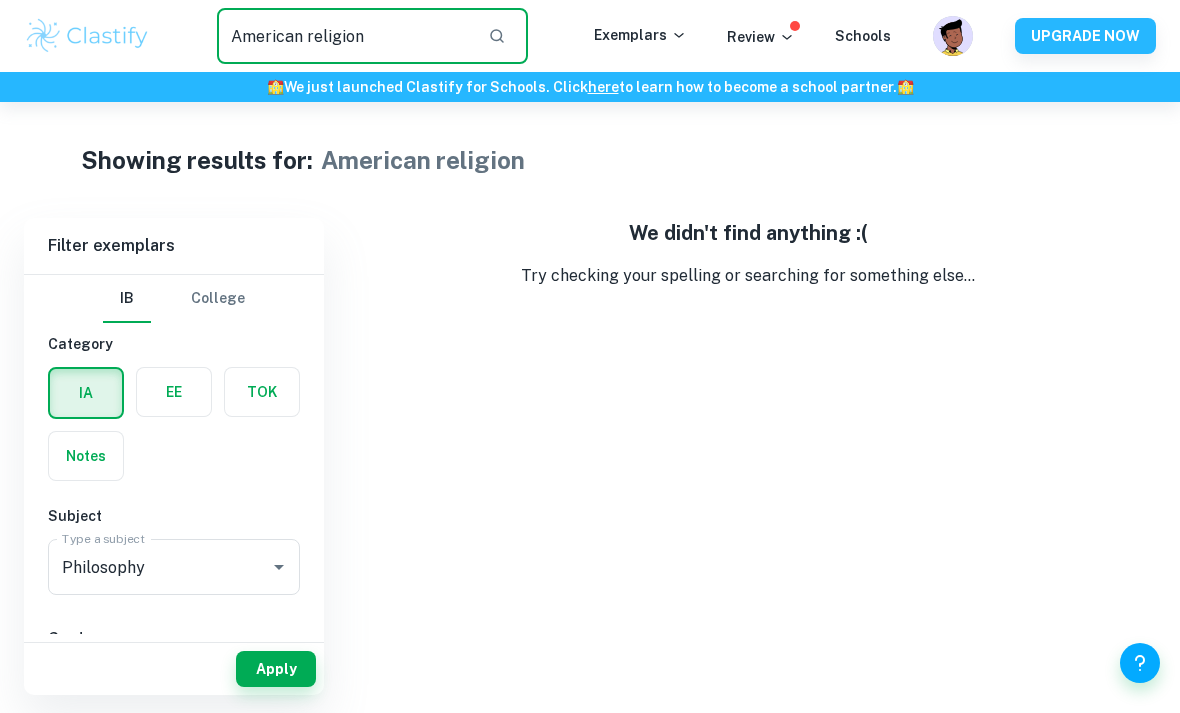 click on "American religion" at bounding box center (344, 36) 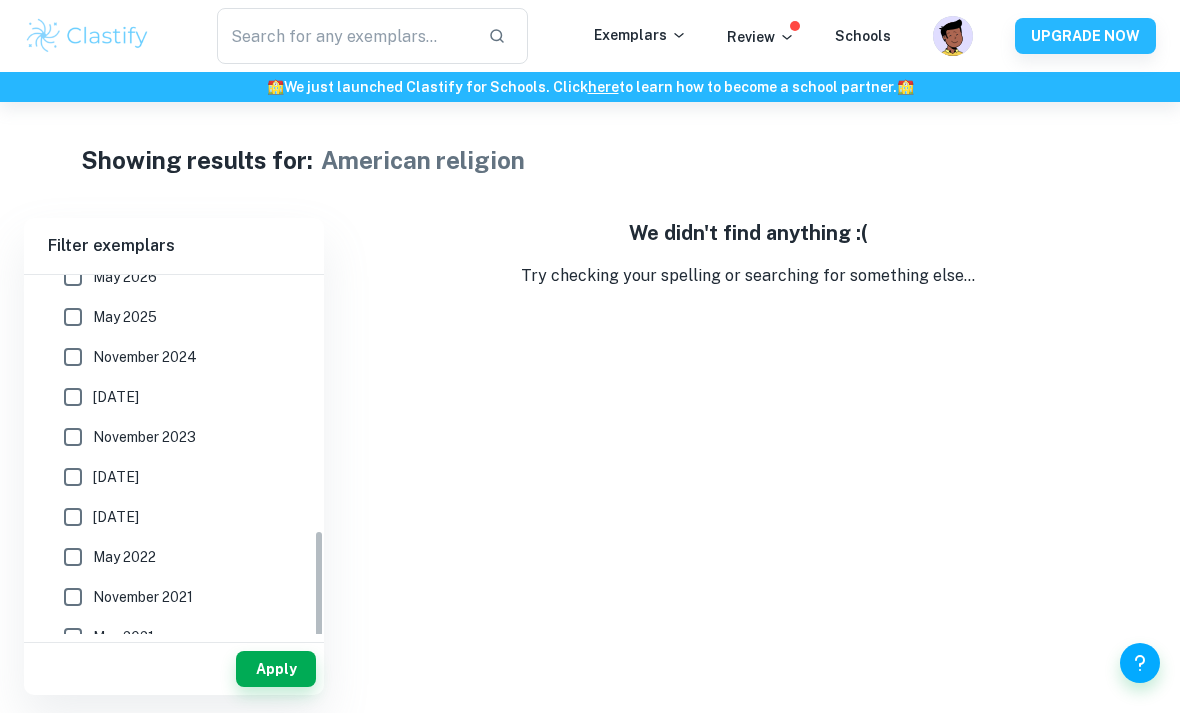 scroll, scrollTop: 639, scrollLeft: 0, axis: vertical 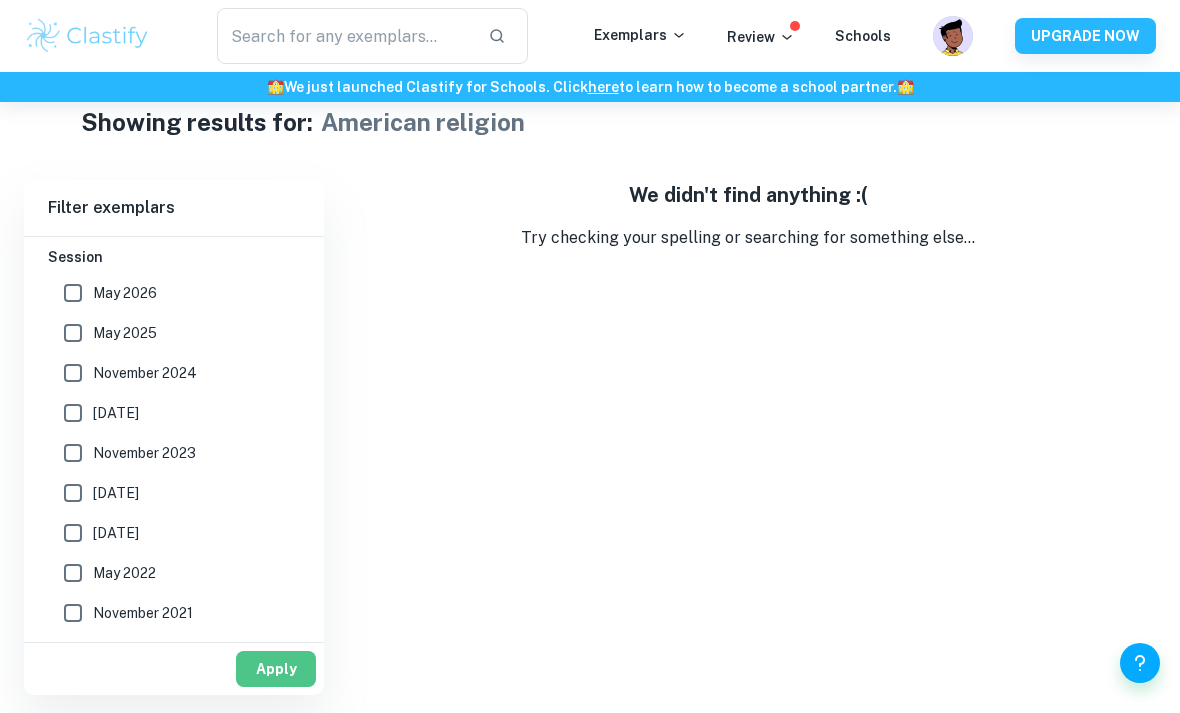 click on "Apply" at bounding box center (276, 669) 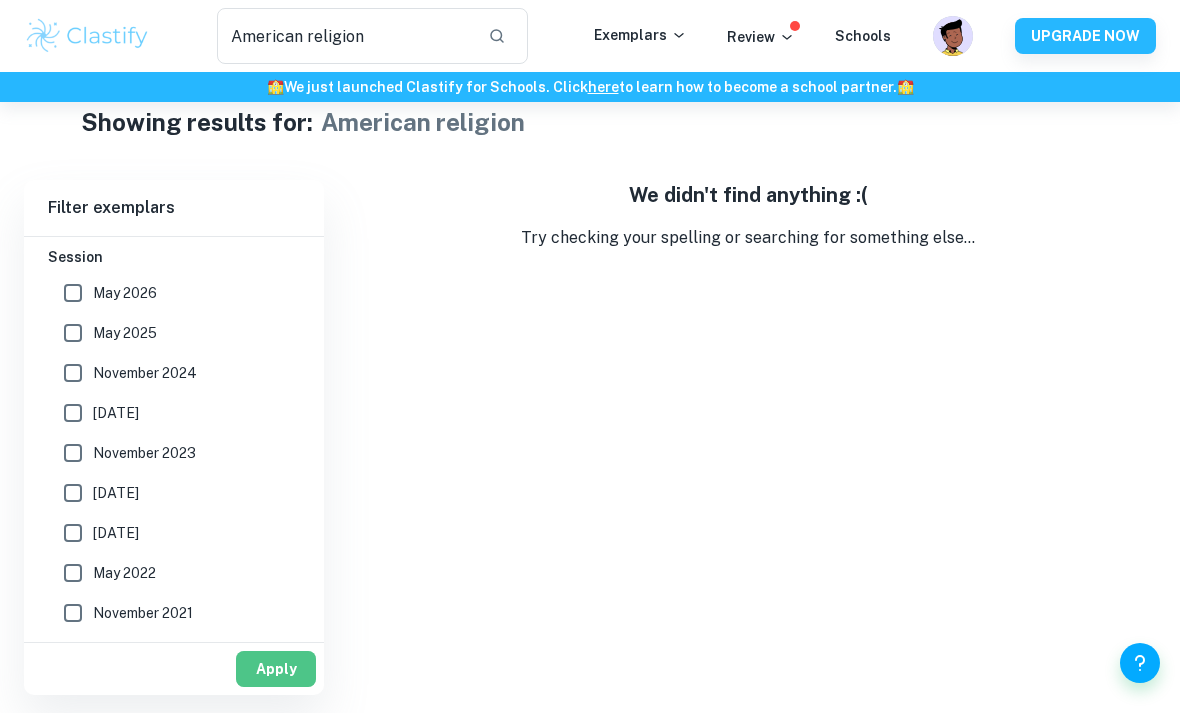 scroll, scrollTop: 0, scrollLeft: 0, axis: both 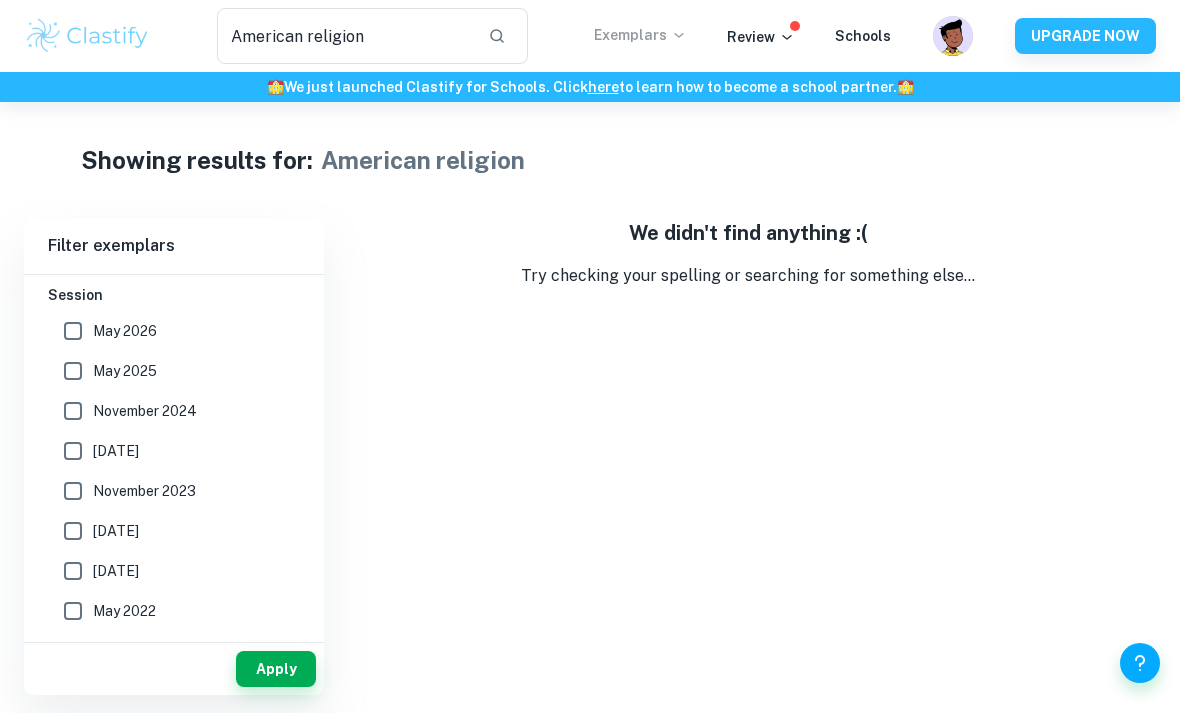 click on "Exemplars" at bounding box center [640, 35] 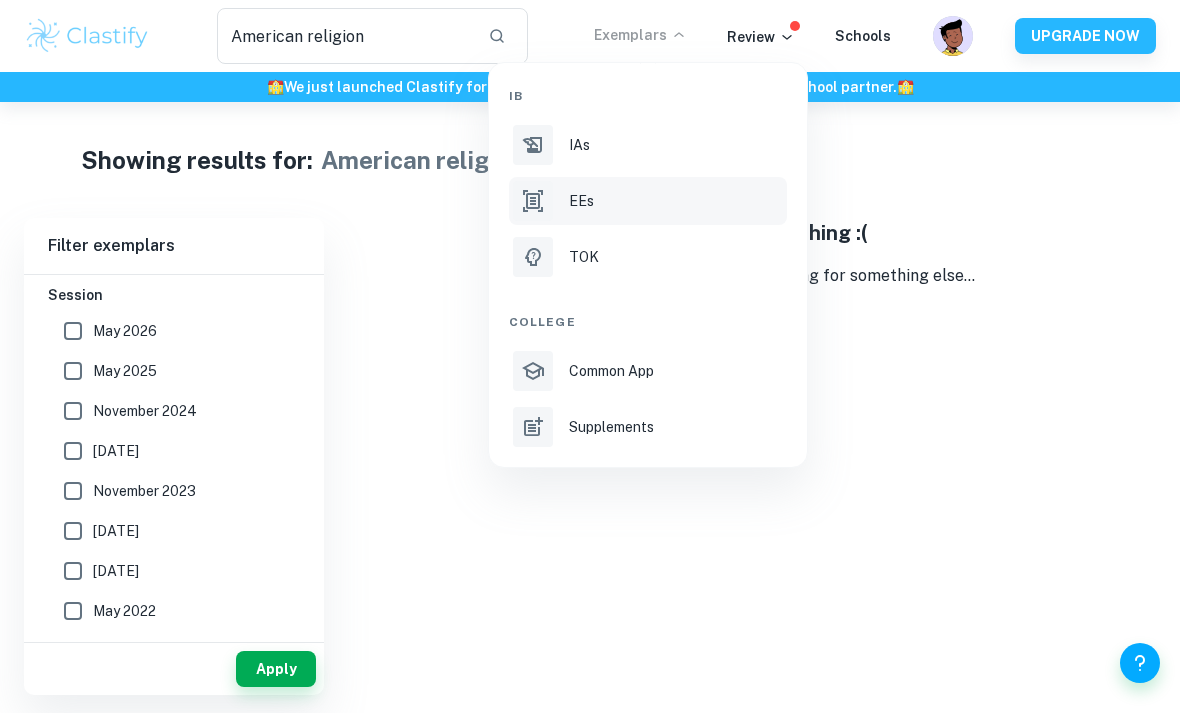 click on "EEs" at bounding box center [648, 201] 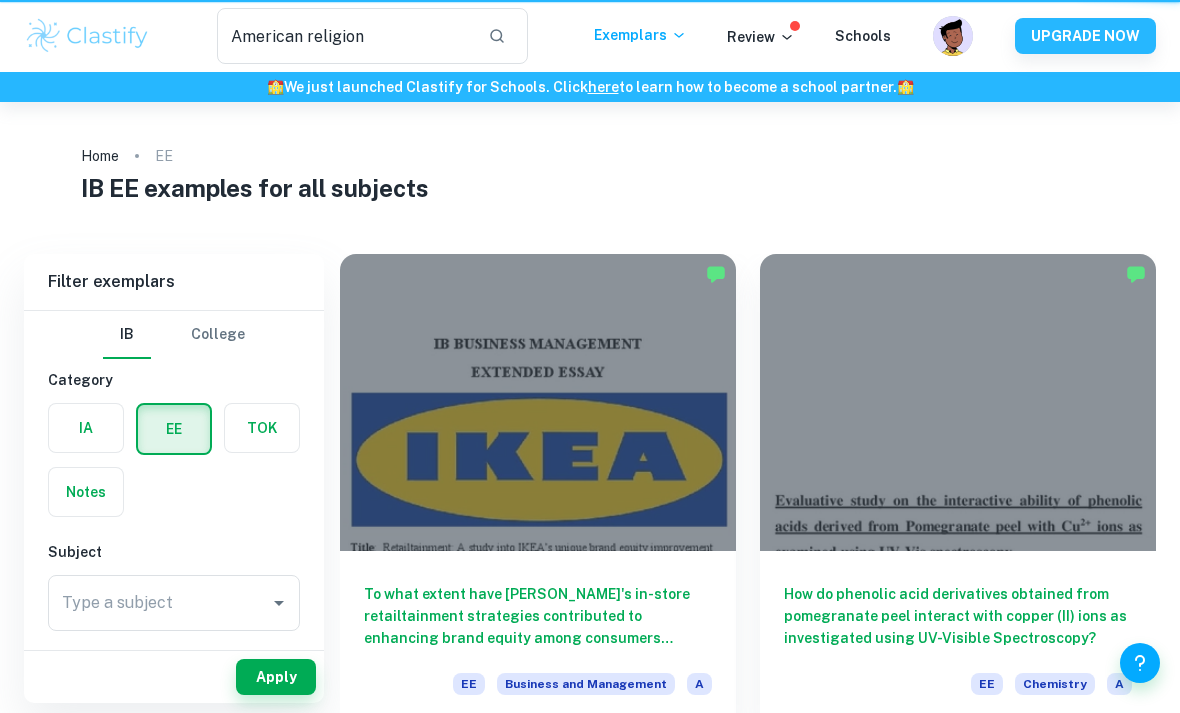 type 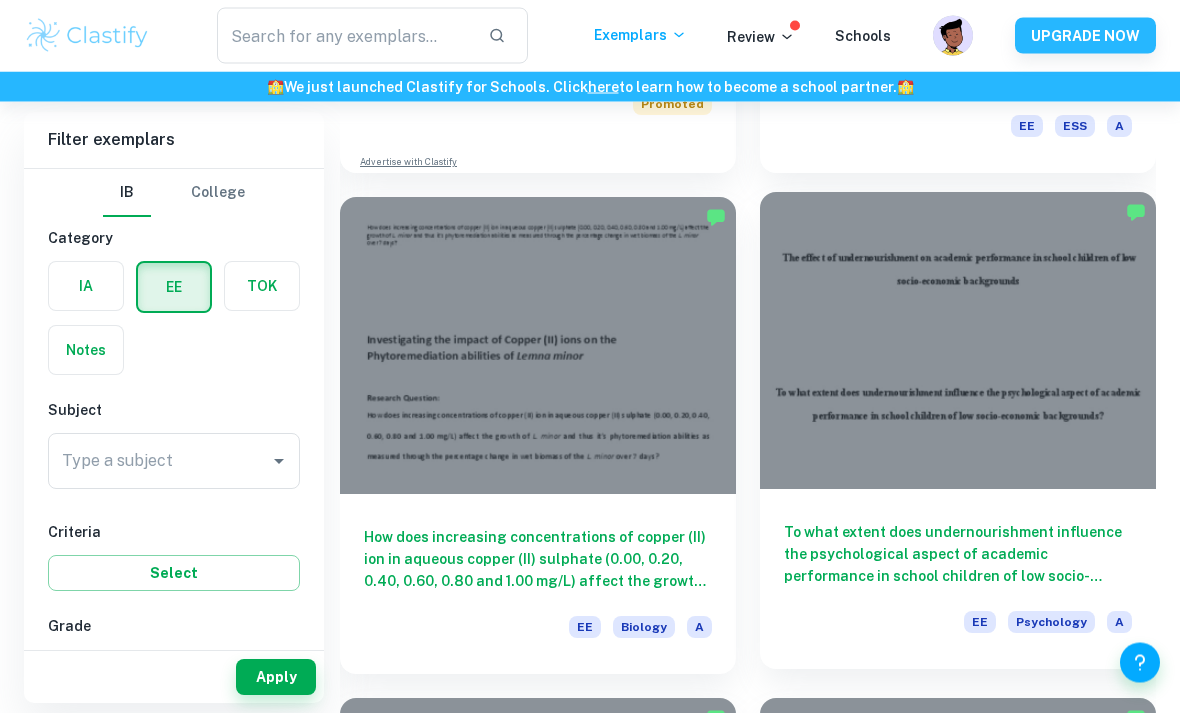 scroll, scrollTop: 2061, scrollLeft: 0, axis: vertical 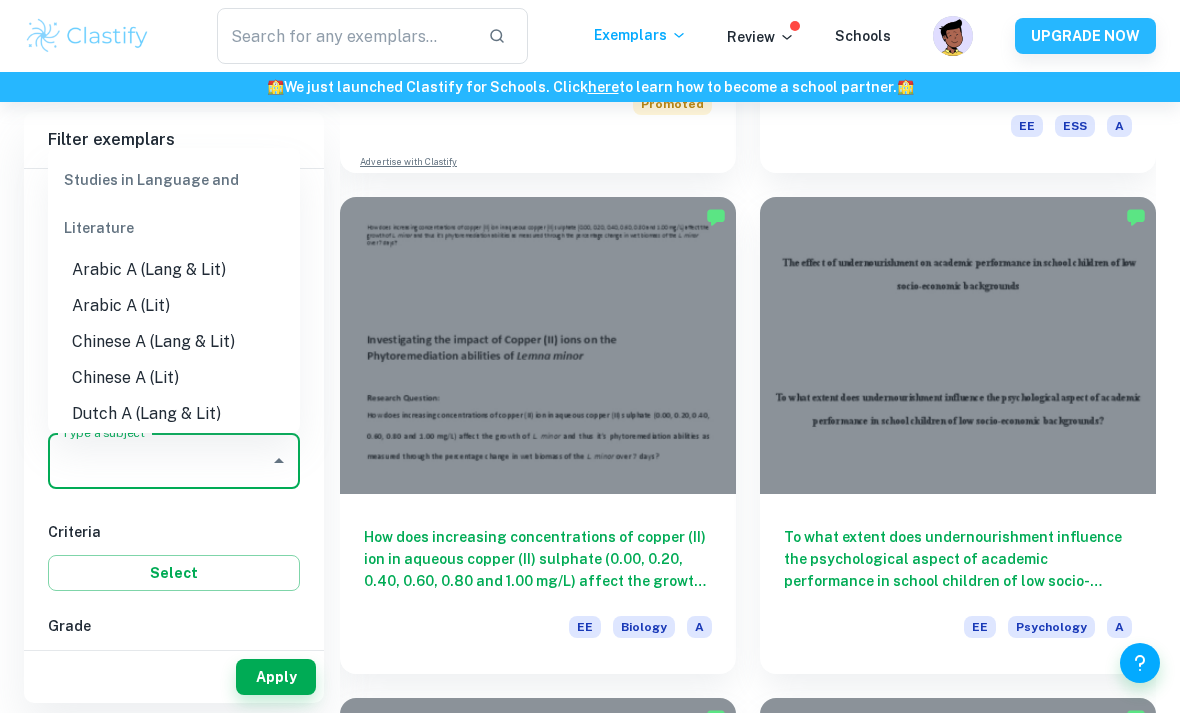 click on "Type a subject" at bounding box center (159, 461) 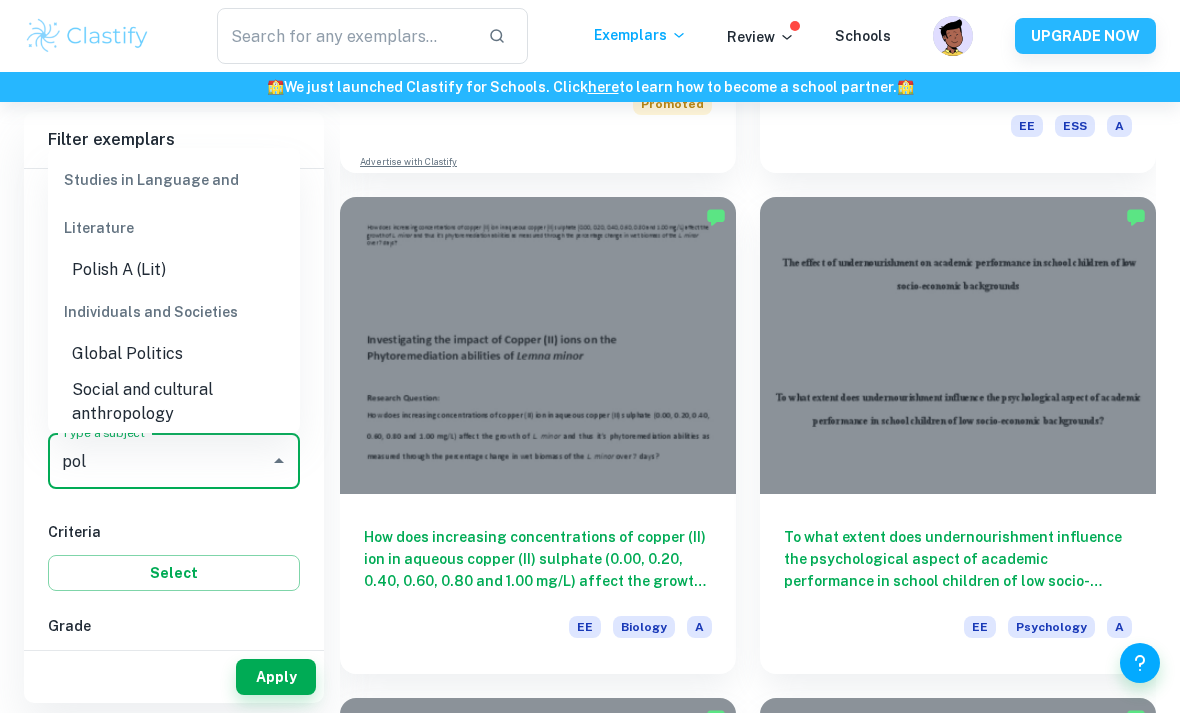 click on "Global Politics" at bounding box center [174, 354] 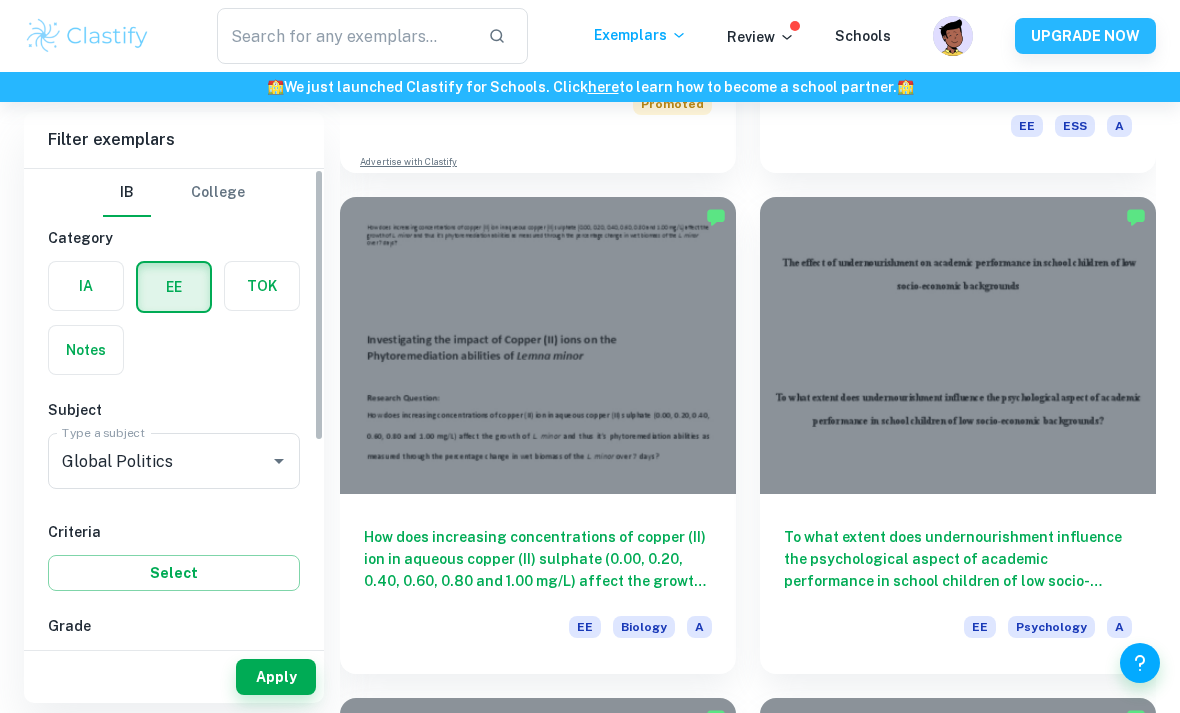 click on "B" at bounding box center (144, 670) 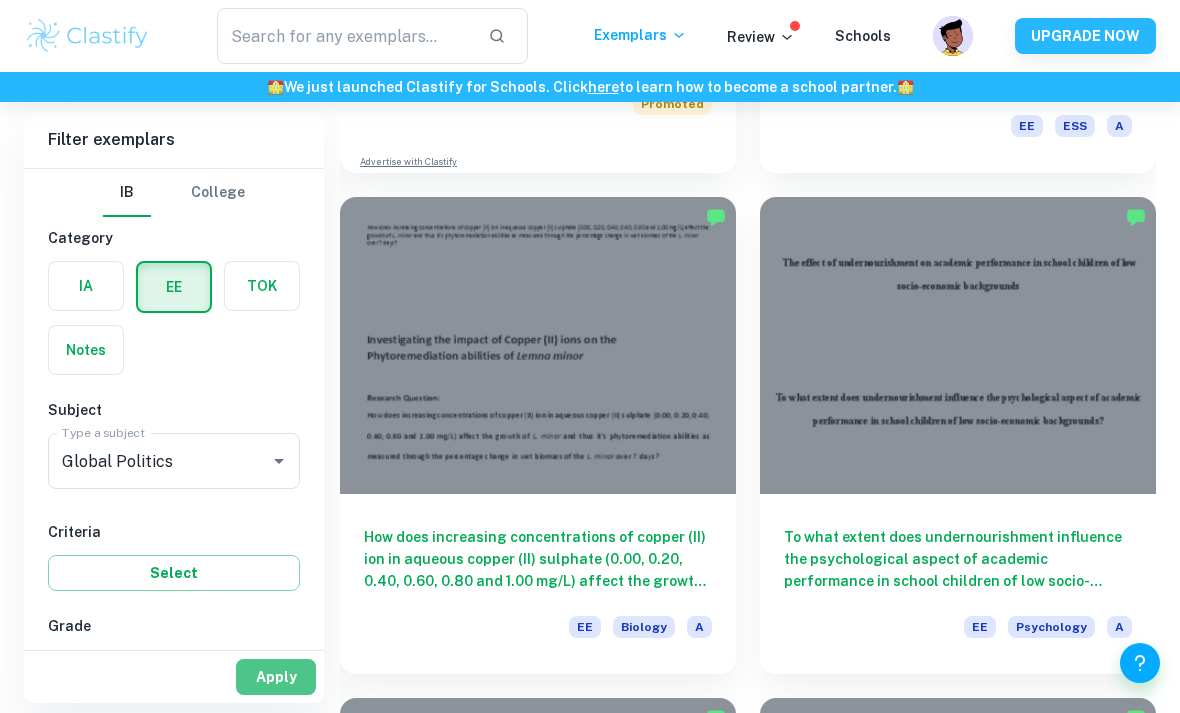 click on "Apply" at bounding box center [276, 677] 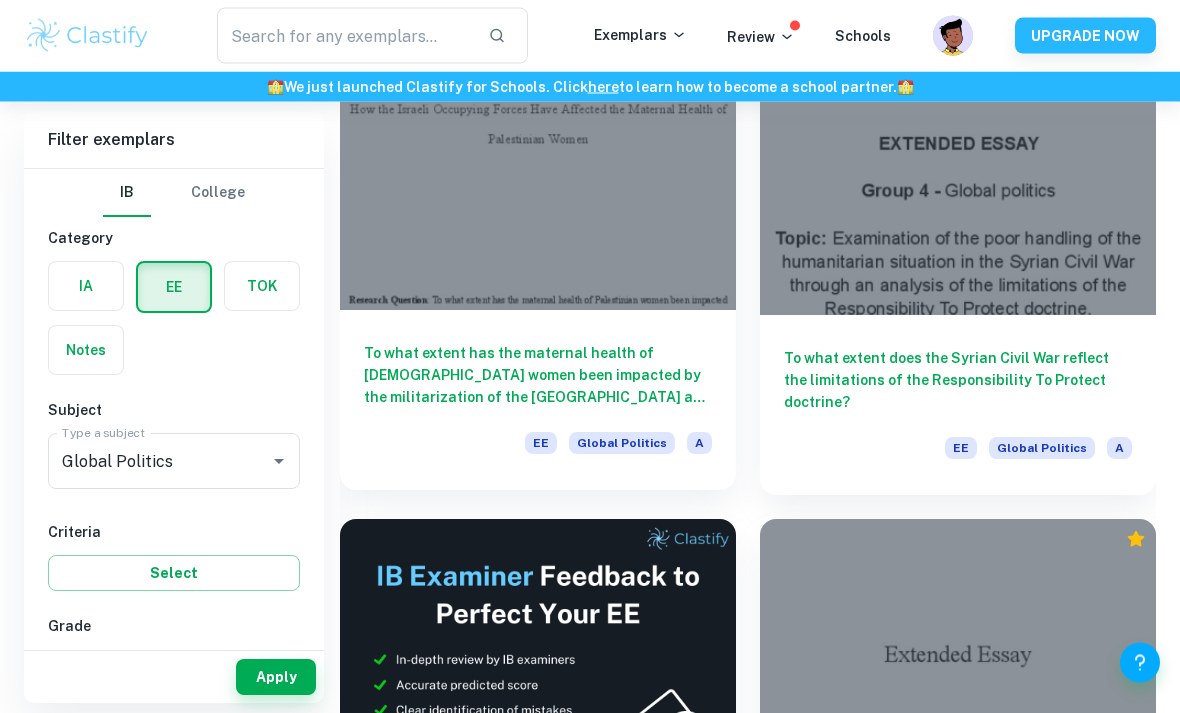 scroll, scrollTop: 63, scrollLeft: 0, axis: vertical 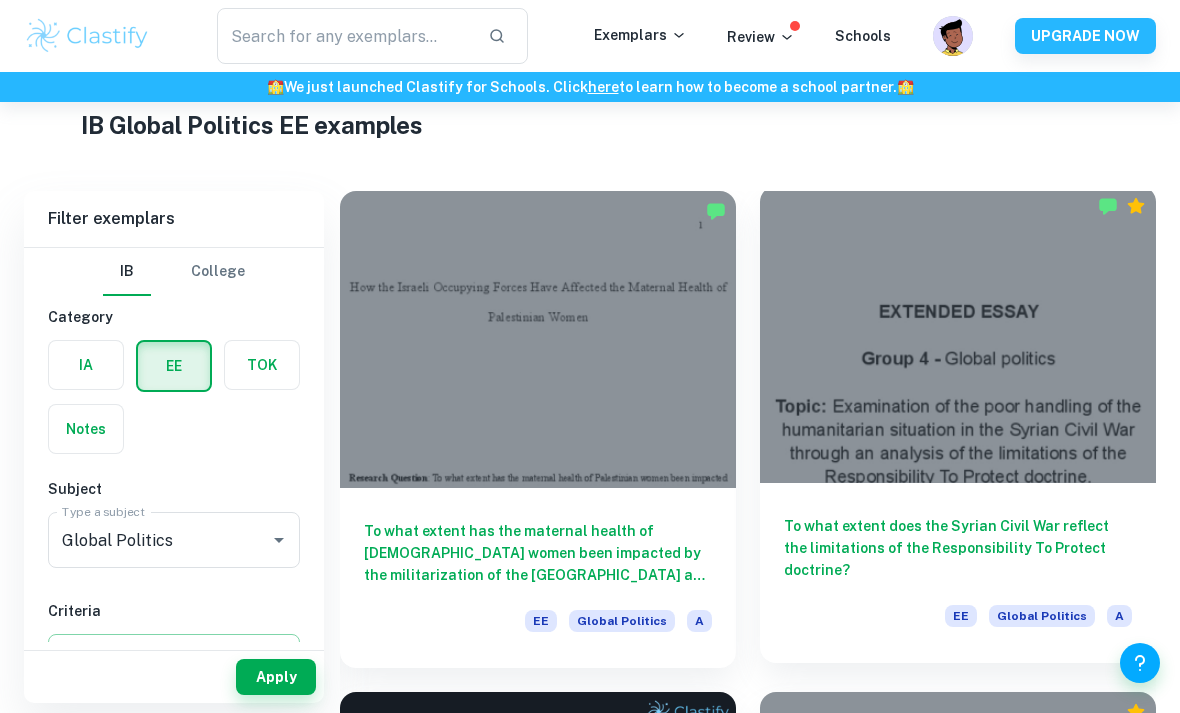click on "To what extent does the Syrian Civil War reflect the limitations of the Responsibility To Protect doctrine?" at bounding box center [958, 548] 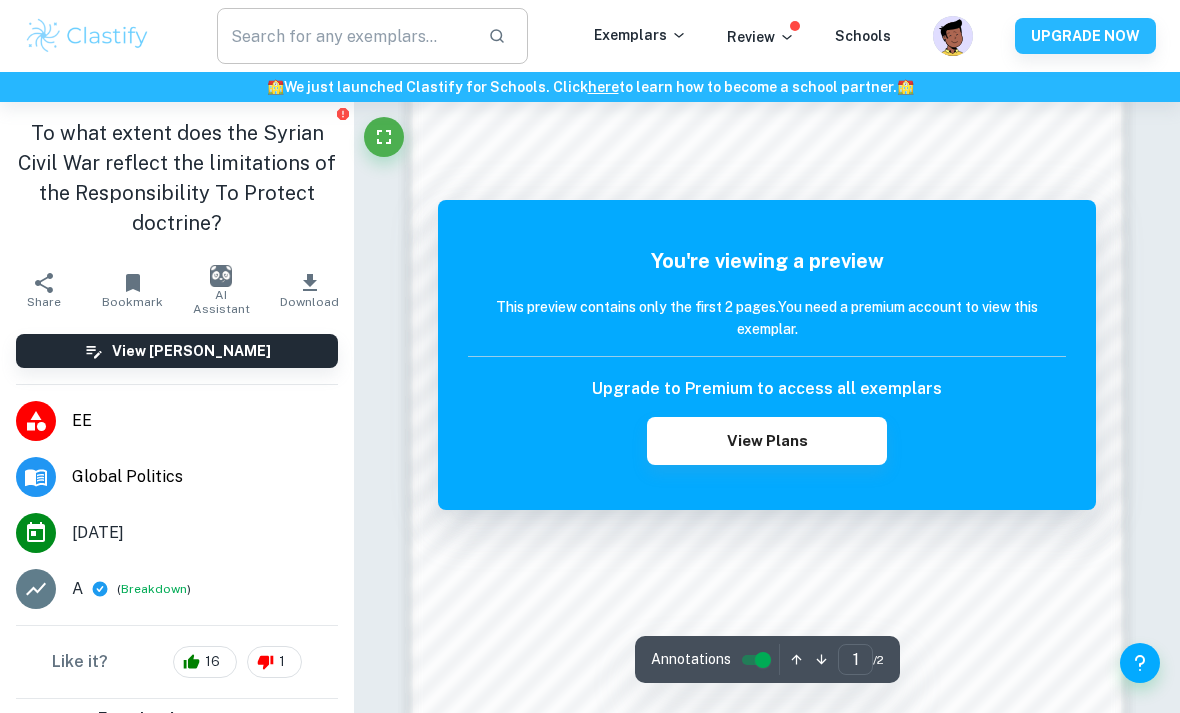 scroll, scrollTop: 1244, scrollLeft: 0, axis: vertical 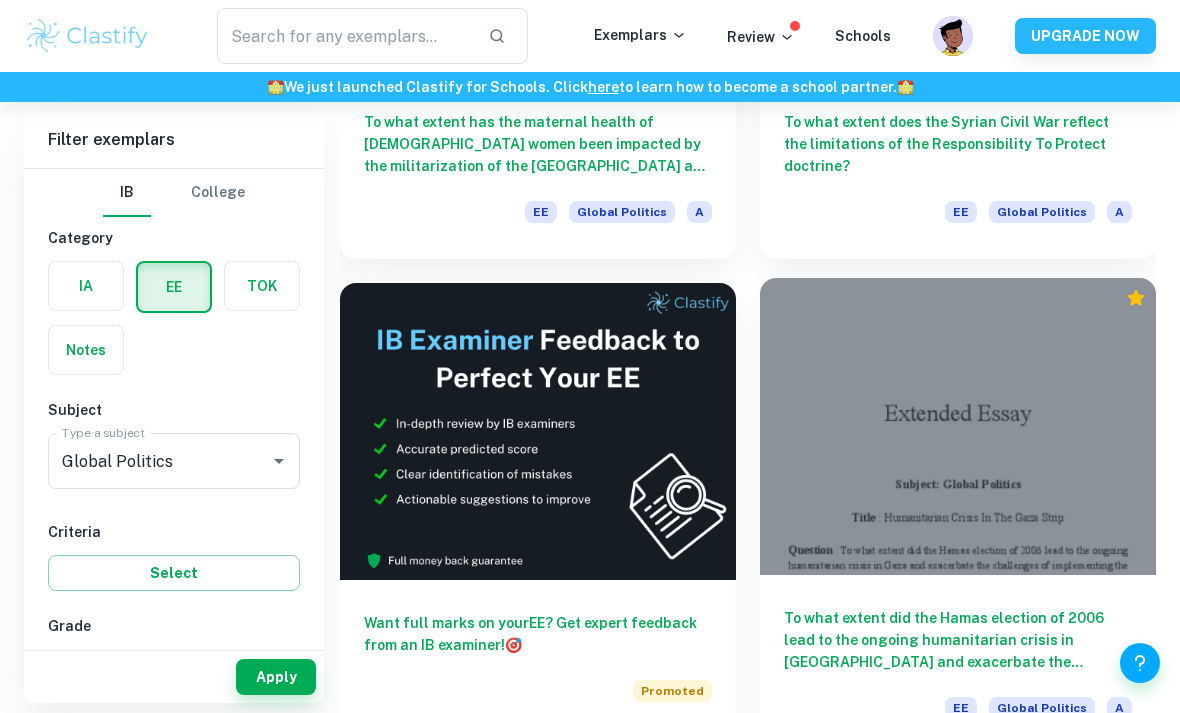 click on "To what extent did the Hamas election of 2006 lead to the ongoing humanitarian crisis in Gaza and exacerbate the challenges of implementing the  “responsibility to protect doctrine?” EE Global Politics A" at bounding box center [958, 665] 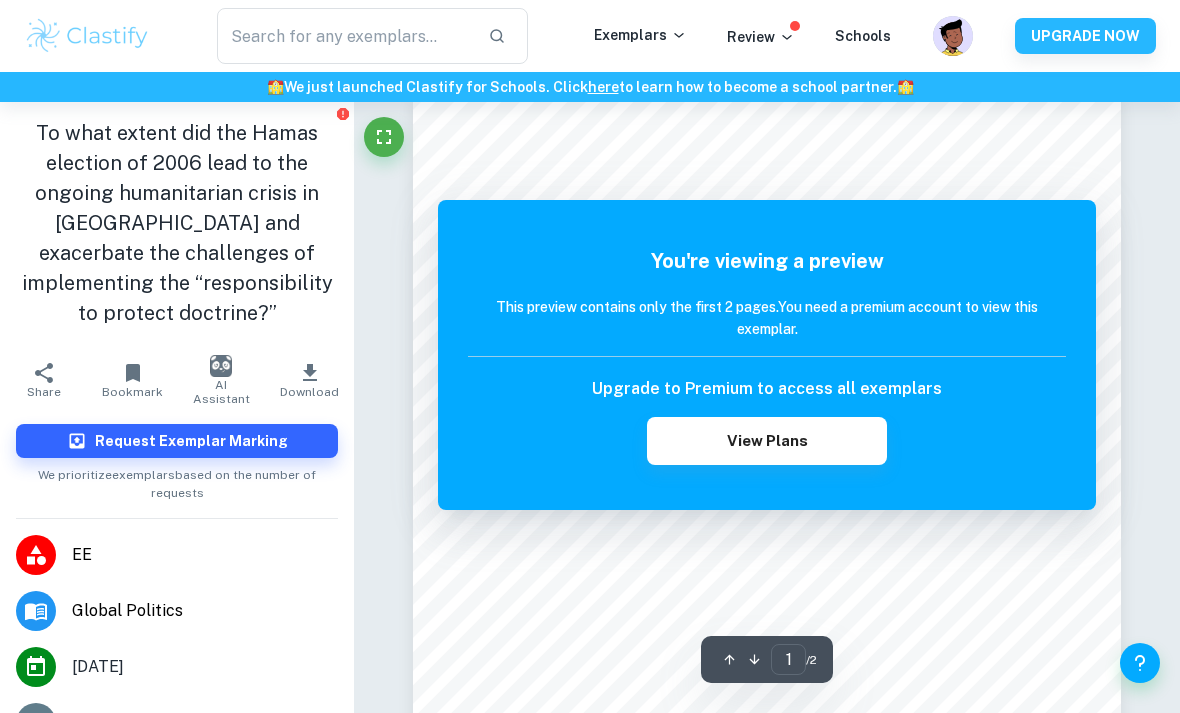 scroll, scrollTop: 64, scrollLeft: 0, axis: vertical 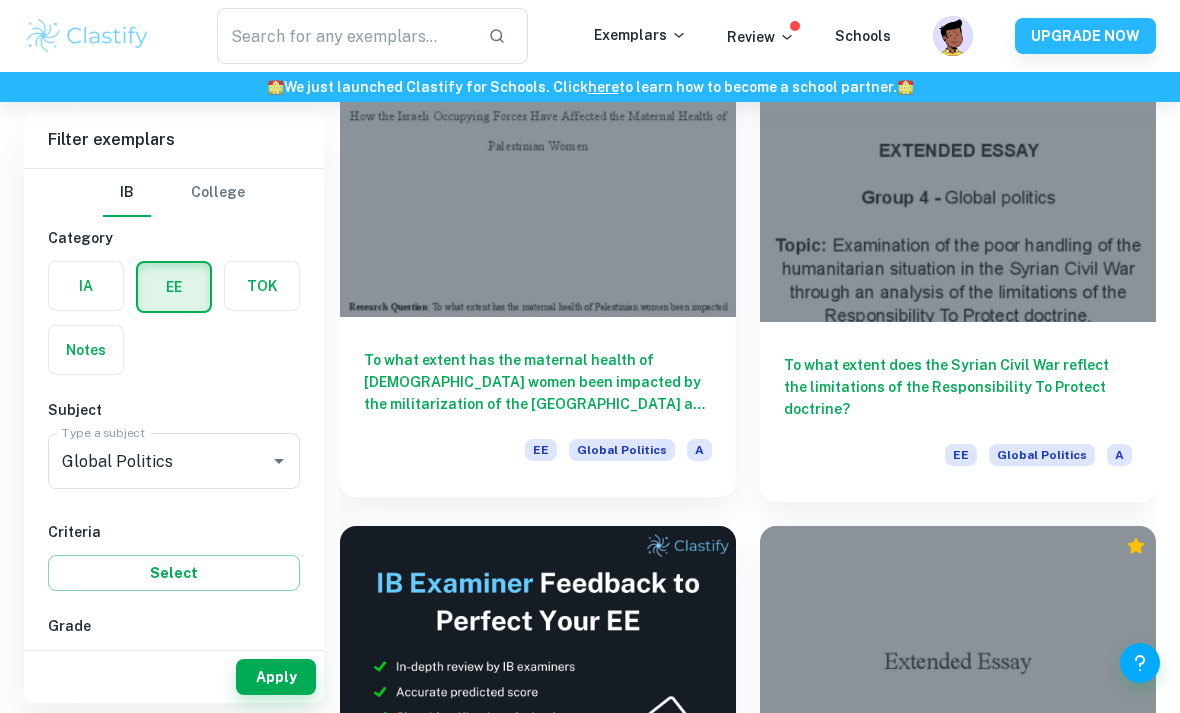 click on "To what extent has the maternal health of [DEMOGRAPHIC_DATA] women been impacted by the militarization of the [GEOGRAPHIC_DATA] and [GEOGRAPHIC_DATA] by [DEMOGRAPHIC_DATA] occupying forces?" at bounding box center [538, 382] 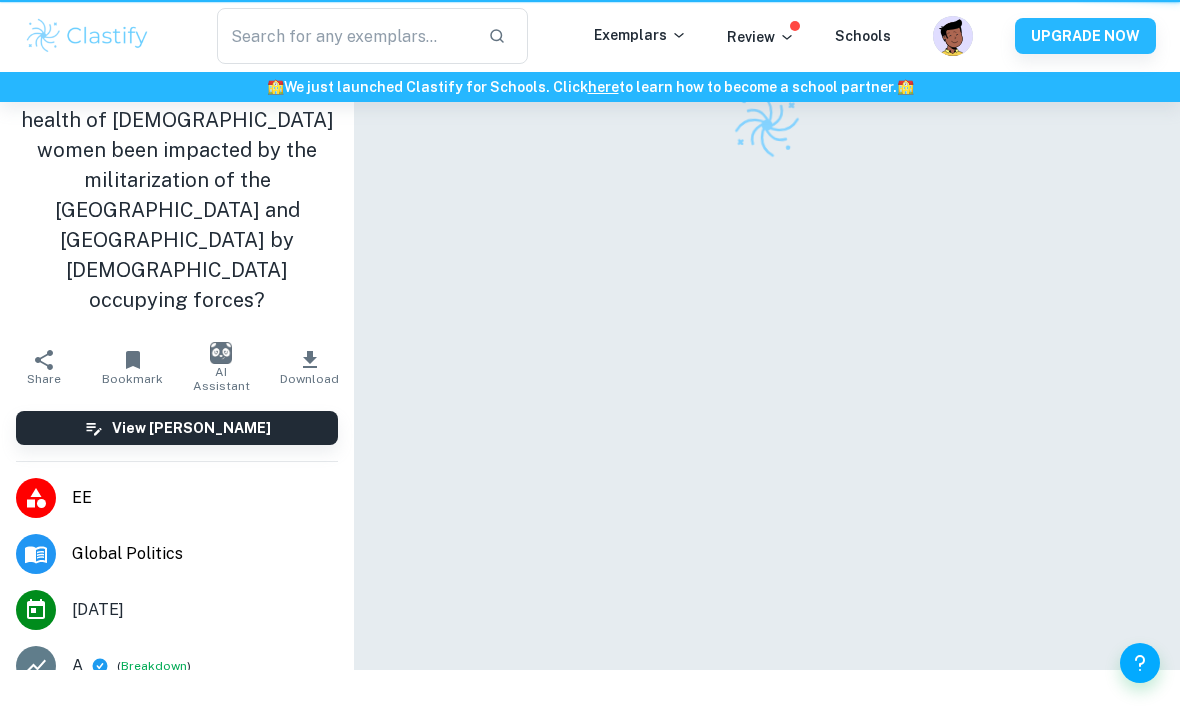 scroll, scrollTop: 0, scrollLeft: 0, axis: both 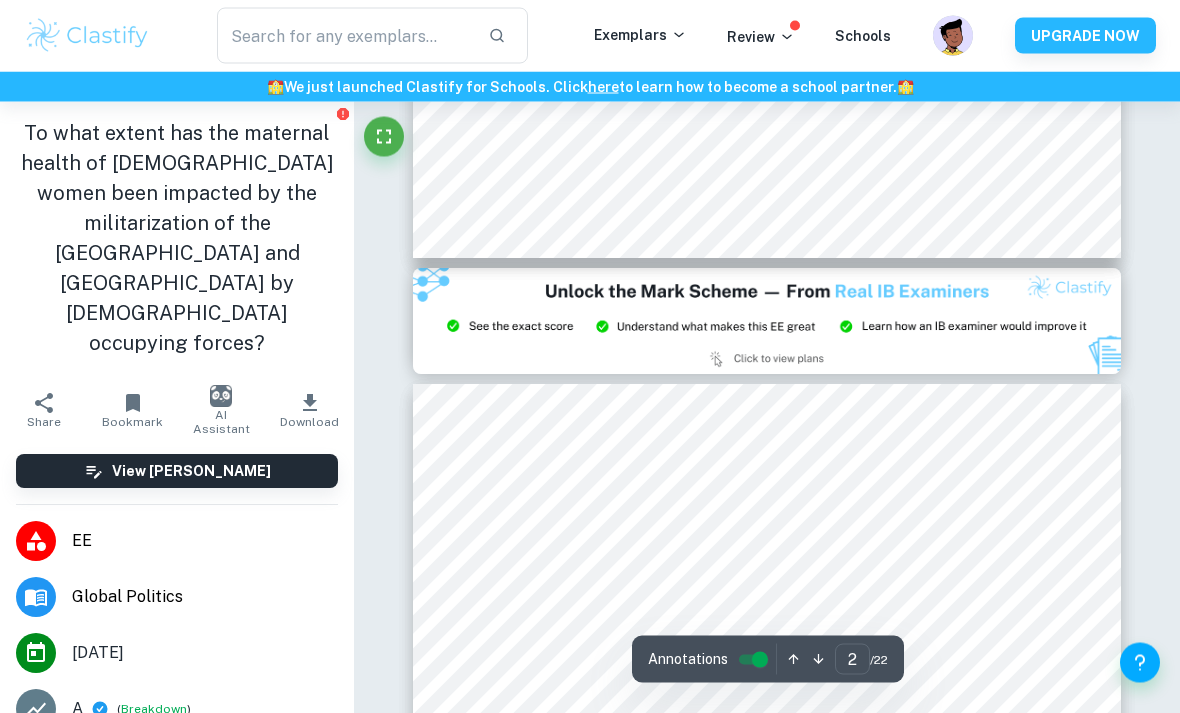 type on "3" 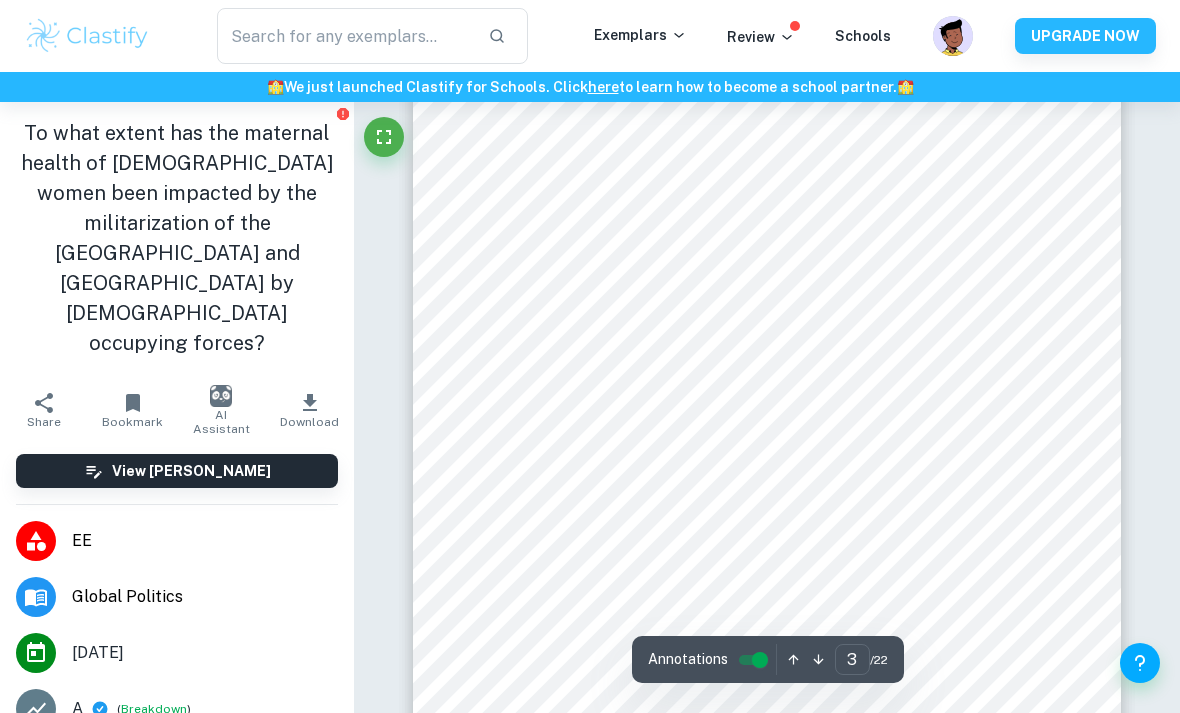 scroll, scrollTop: 2247, scrollLeft: 0, axis: vertical 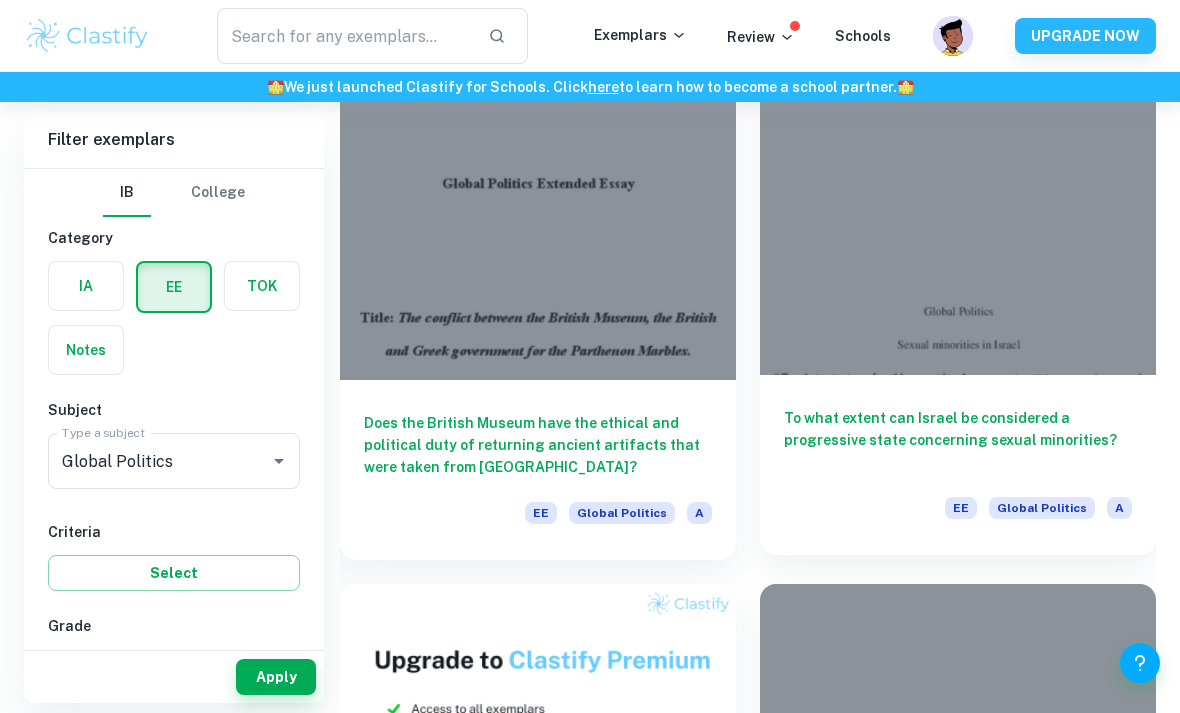click on "To what extent can Israel be considered a progressive state concerning sexual minorities?" at bounding box center [958, 440] 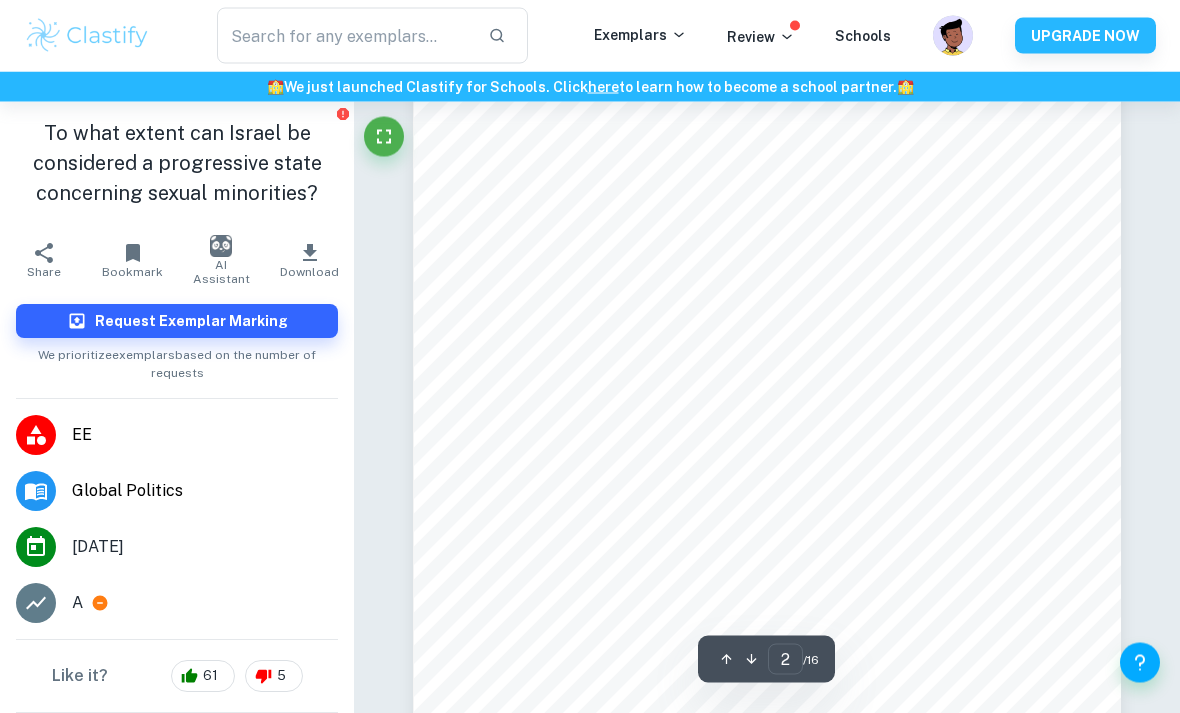 scroll, scrollTop: 1528, scrollLeft: 0, axis: vertical 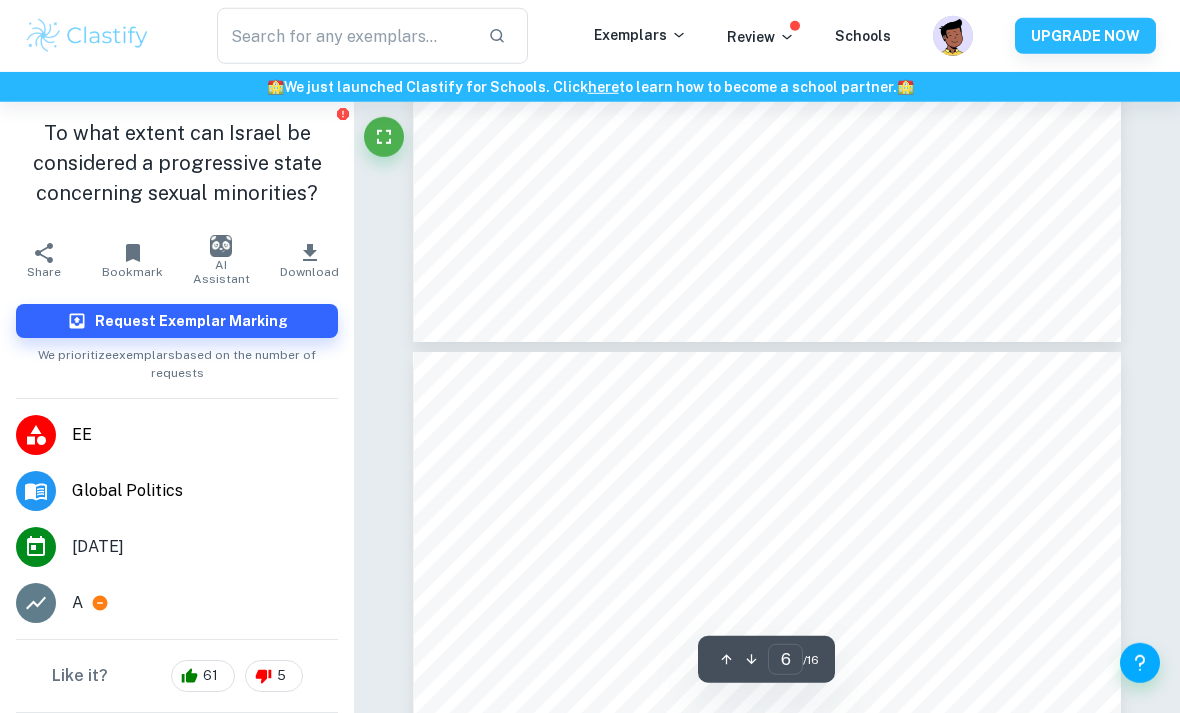 type on "7" 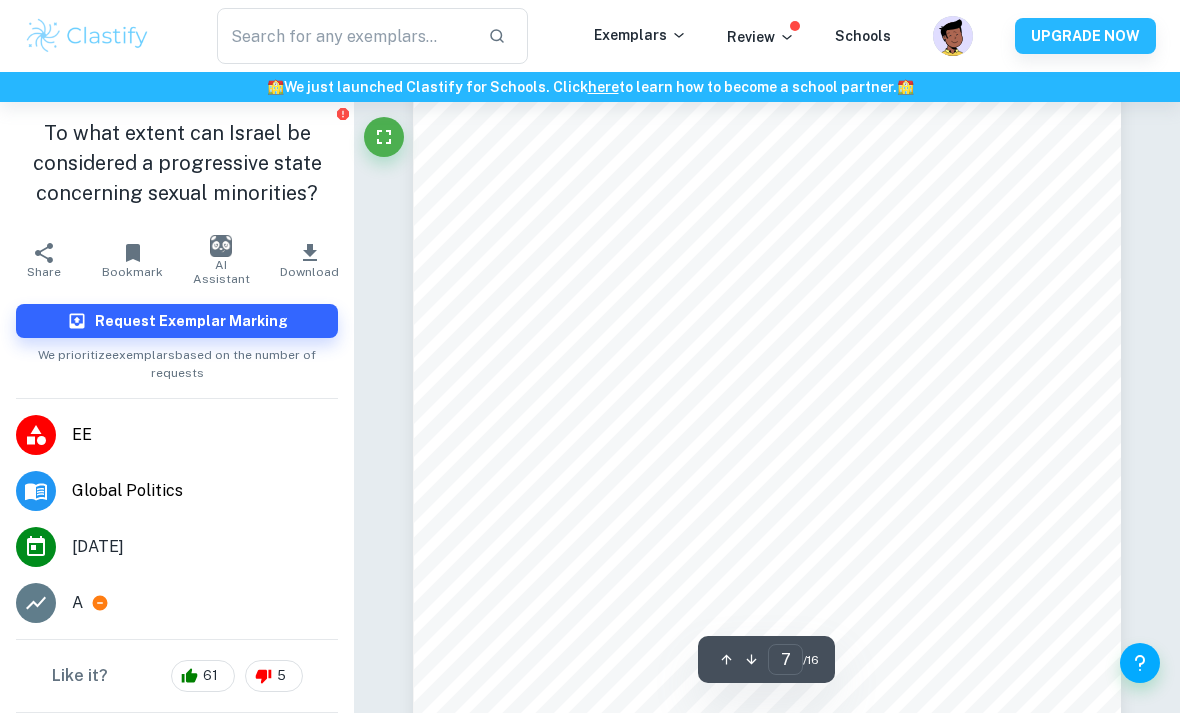 scroll, scrollTop: 6547, scrollLeft: 0, axis: vertical 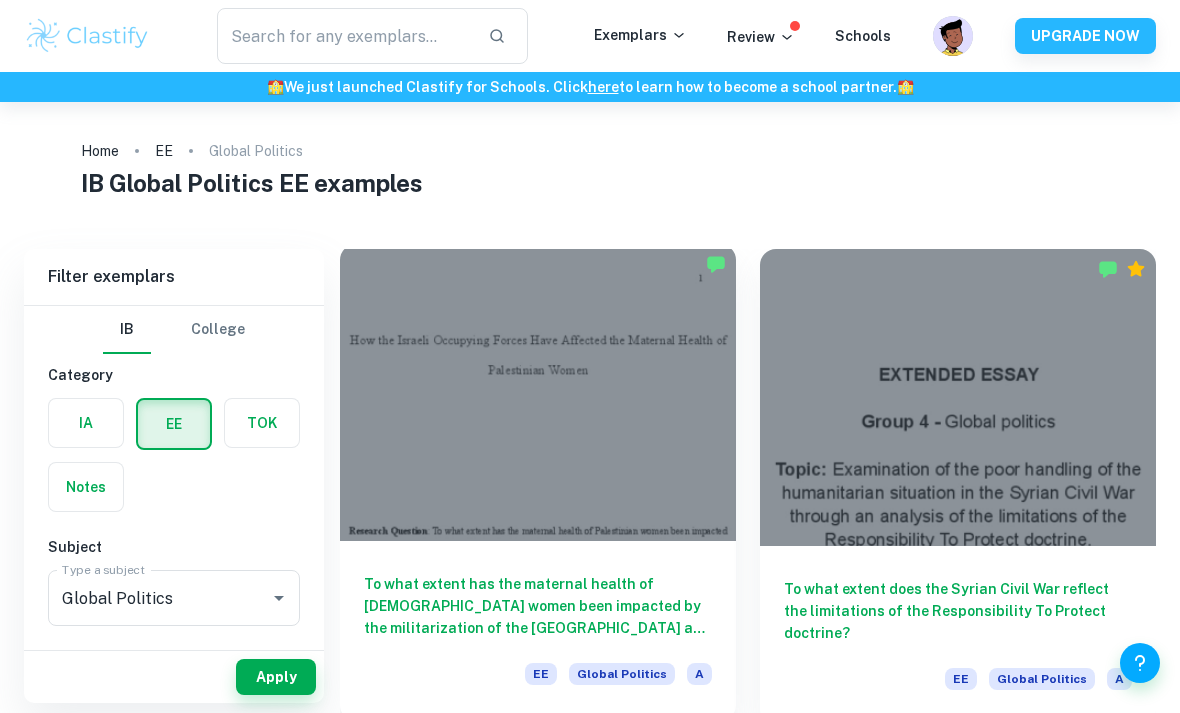 click on "To what extent has the maternal health of [DEMOGRAPHIC_DATA] women been impacted by the militarization of the [GEOGRAPHIC_DATA] and [GEOGRAPHIC_DATA] by [DEMOGRAPHIC_DATA] occupying forces?" at bounding box center [538, 606] 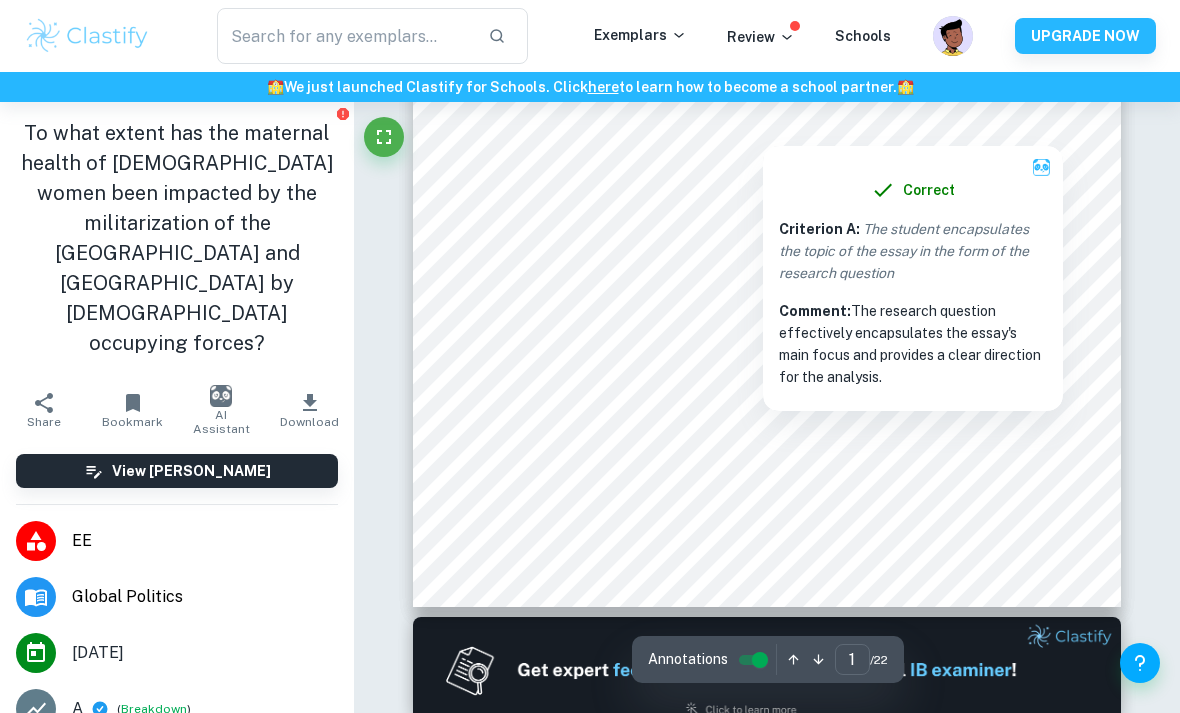 scroll, scrollTop: 430, scrollLeft: 0, axis: vertical 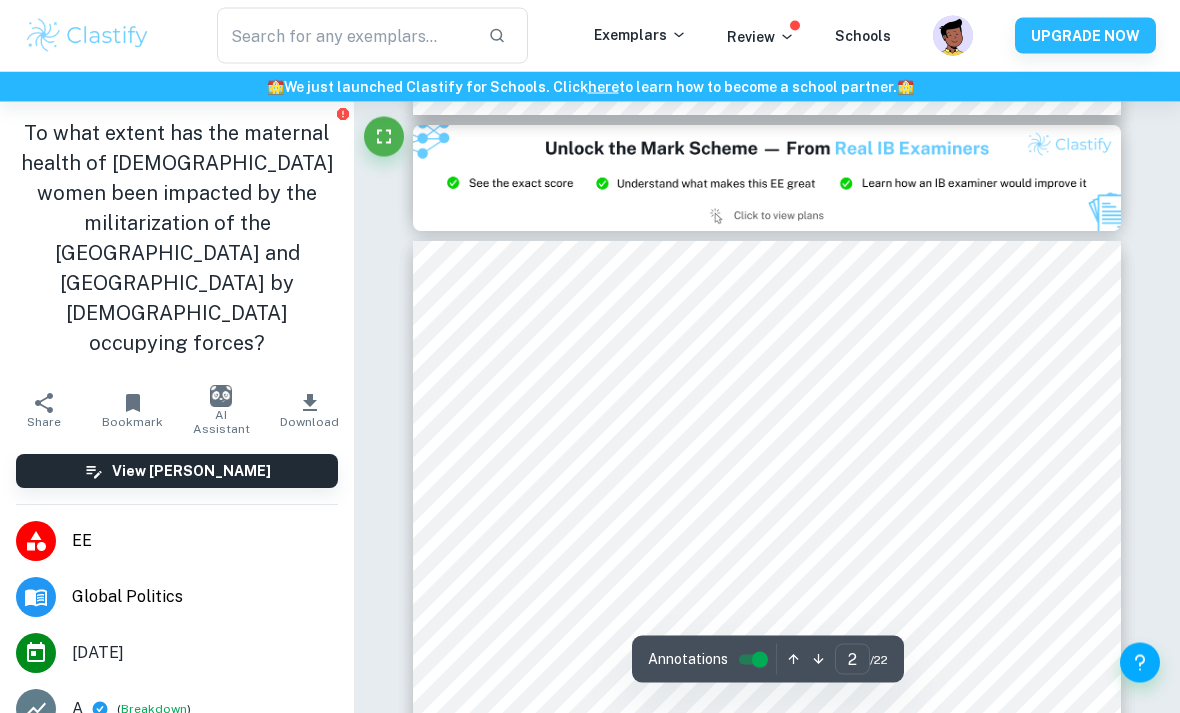type on "3" 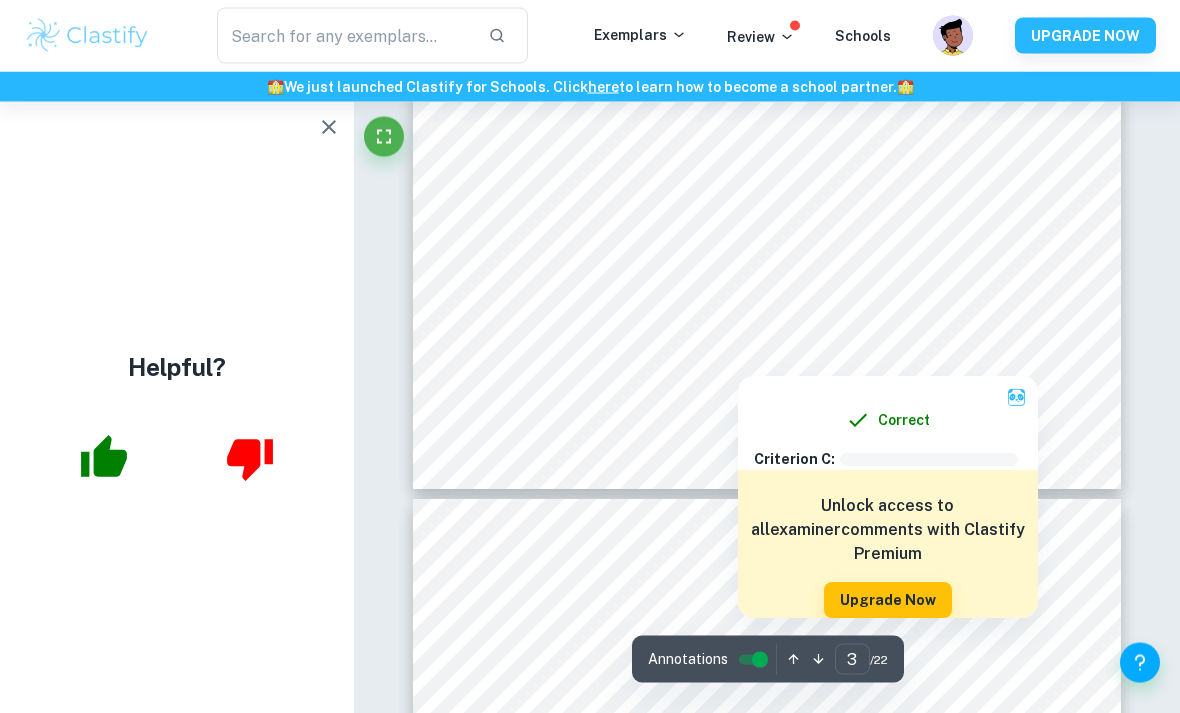scroll, scrollTop: 2634, scrollLeft: 0, axis: vertical 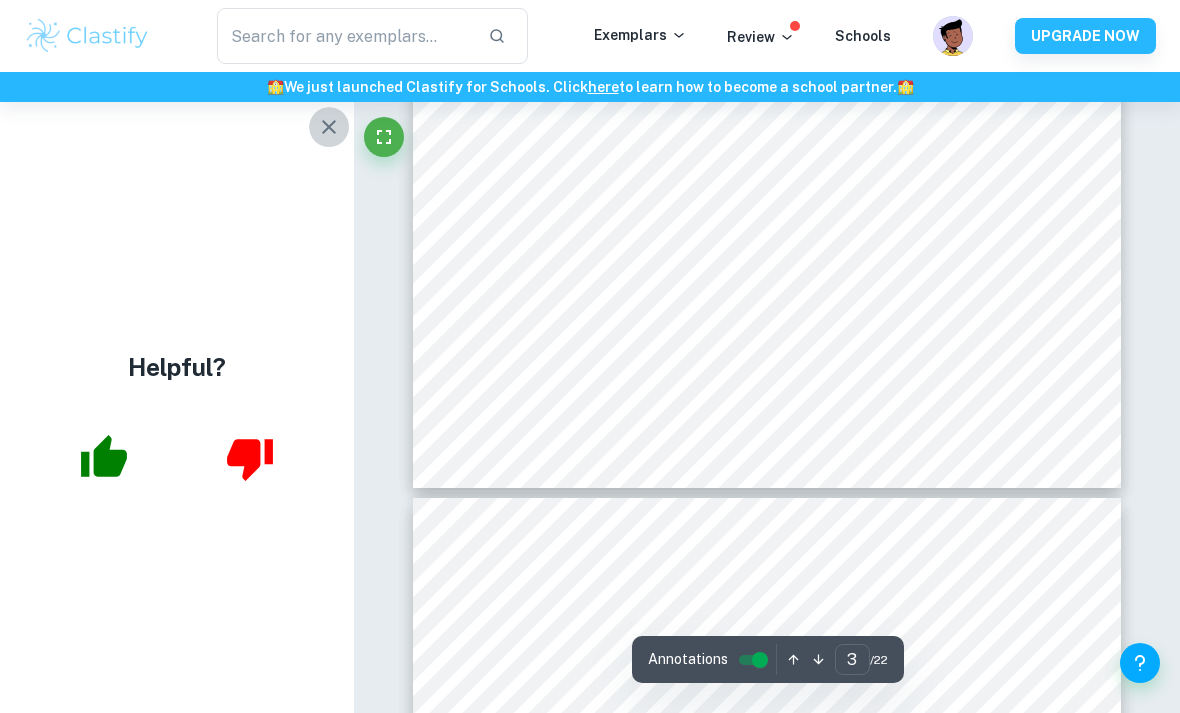 click 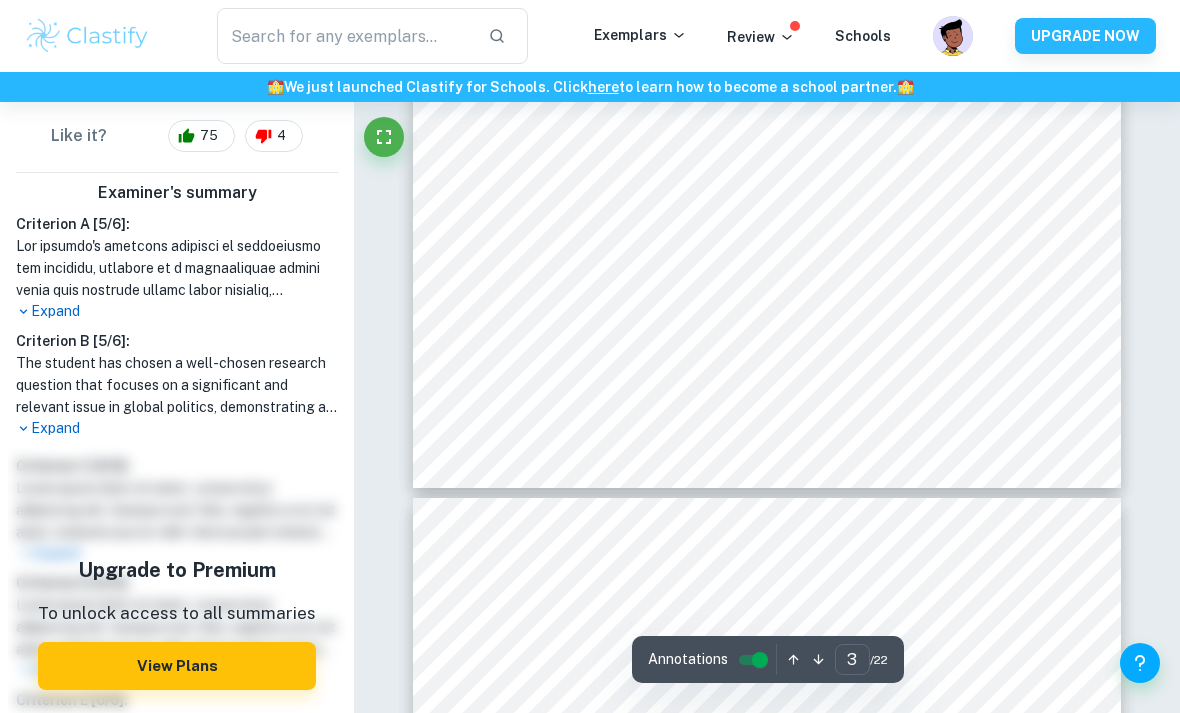 scroll, scrollTop: 646, scrollLeft: 0, axis: vertical 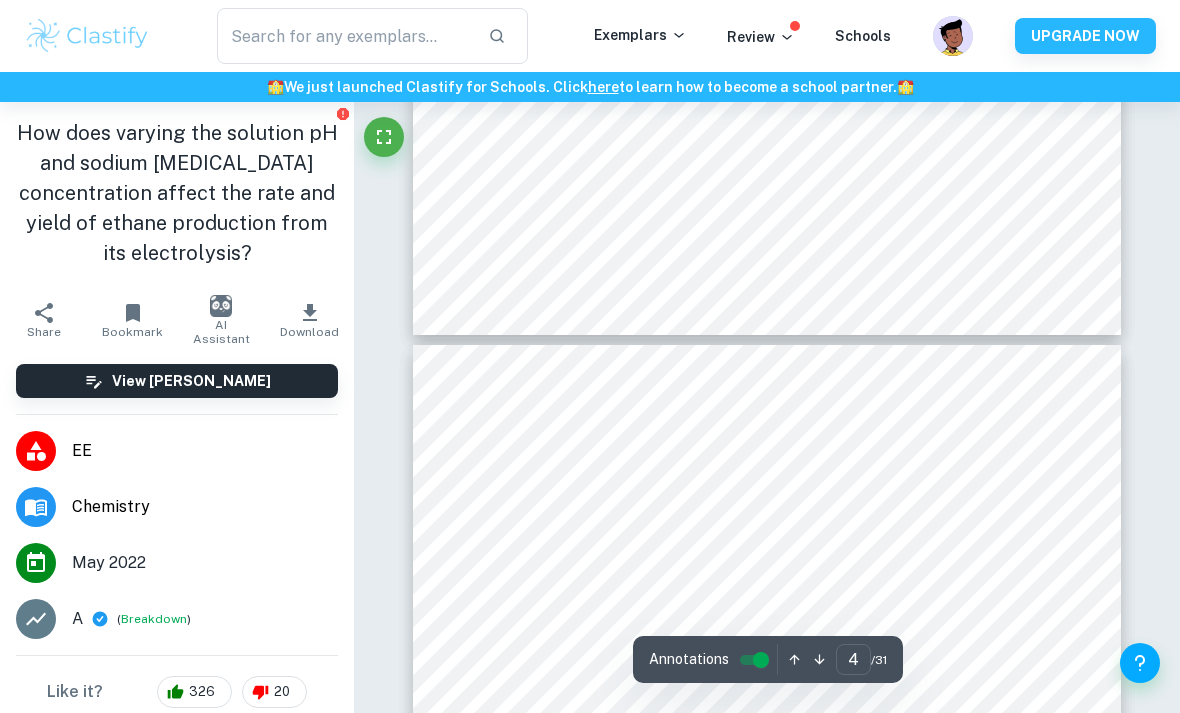 type on "3" 